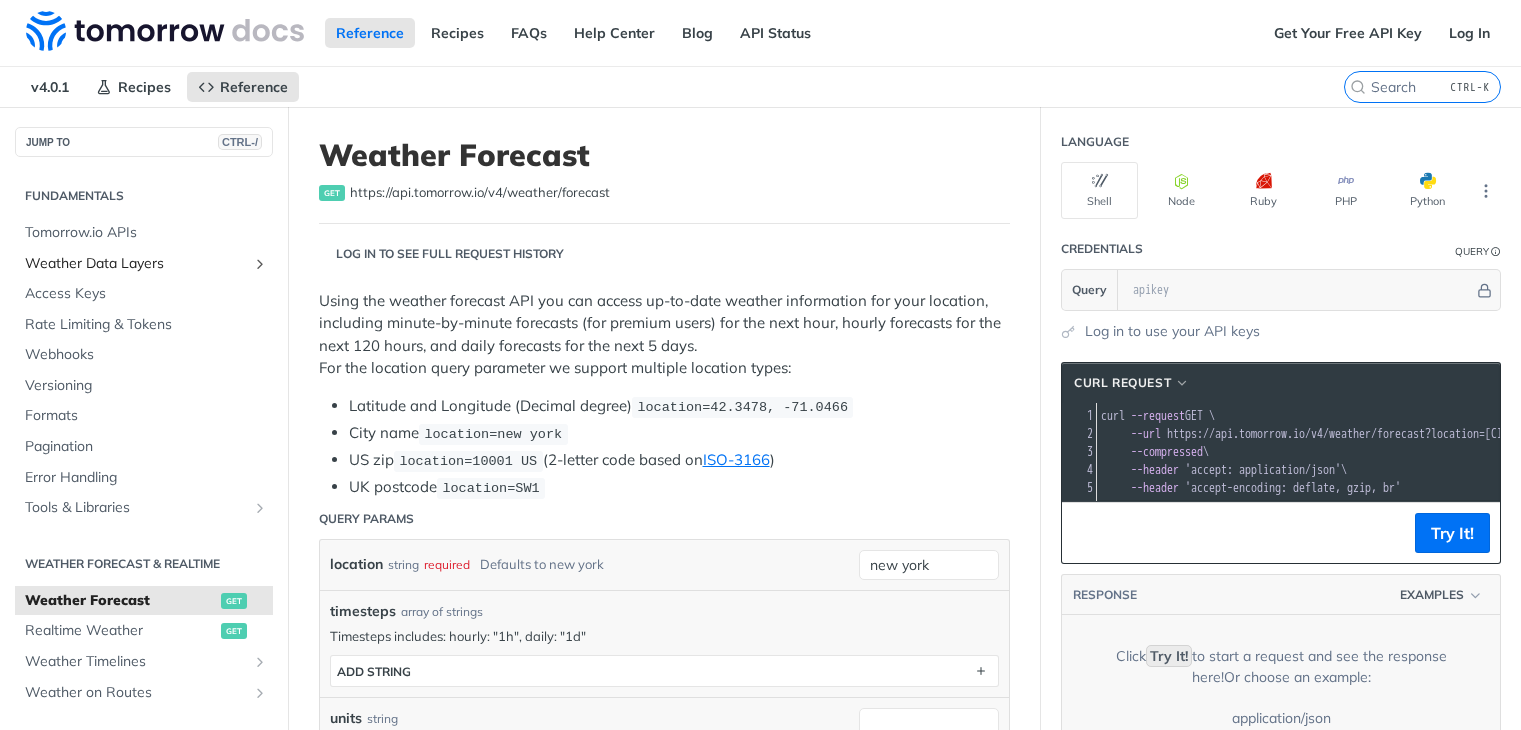 scroll, scrollTop: 0, scrollLeft: 0, axis: both 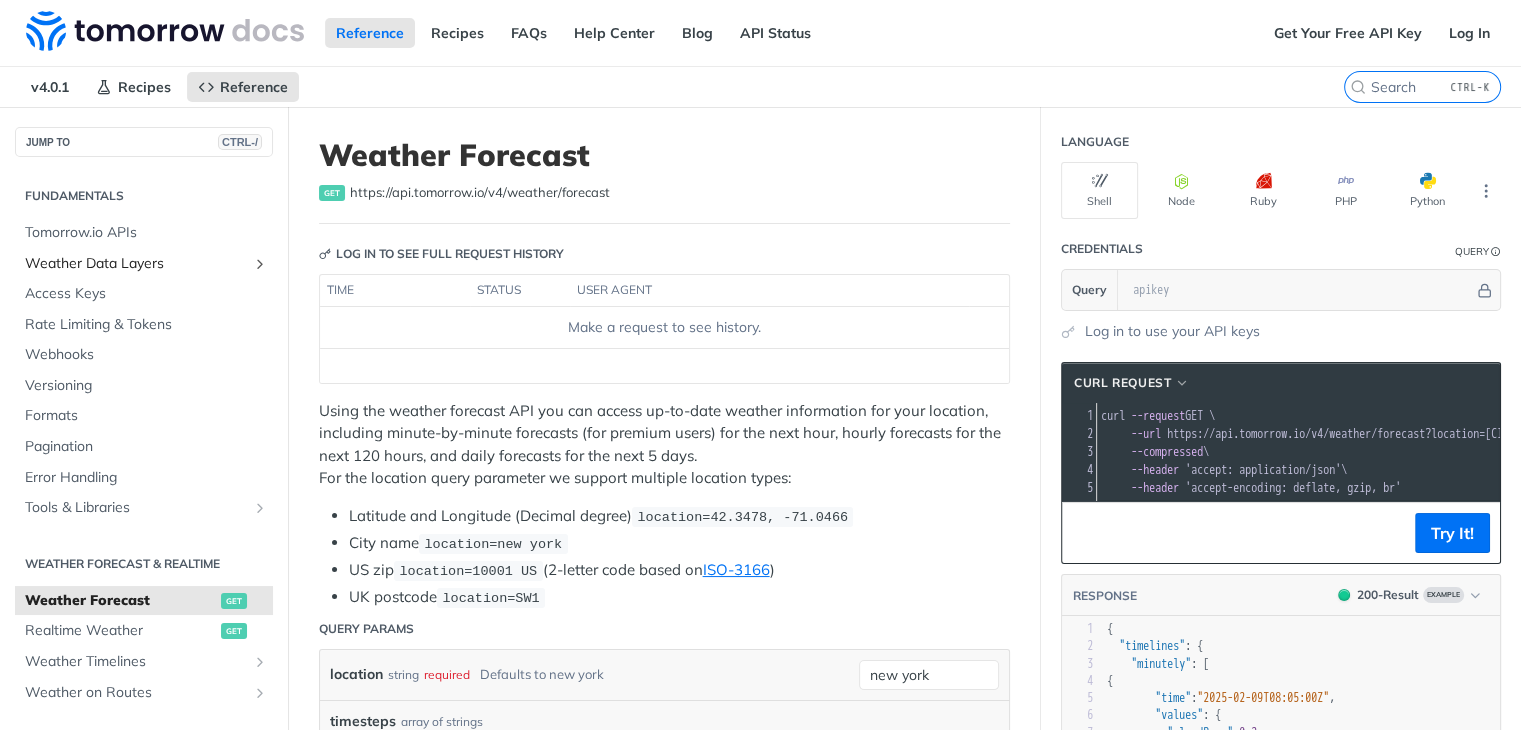 click on "Weather Data Layers" at bounding box center [136, 264] 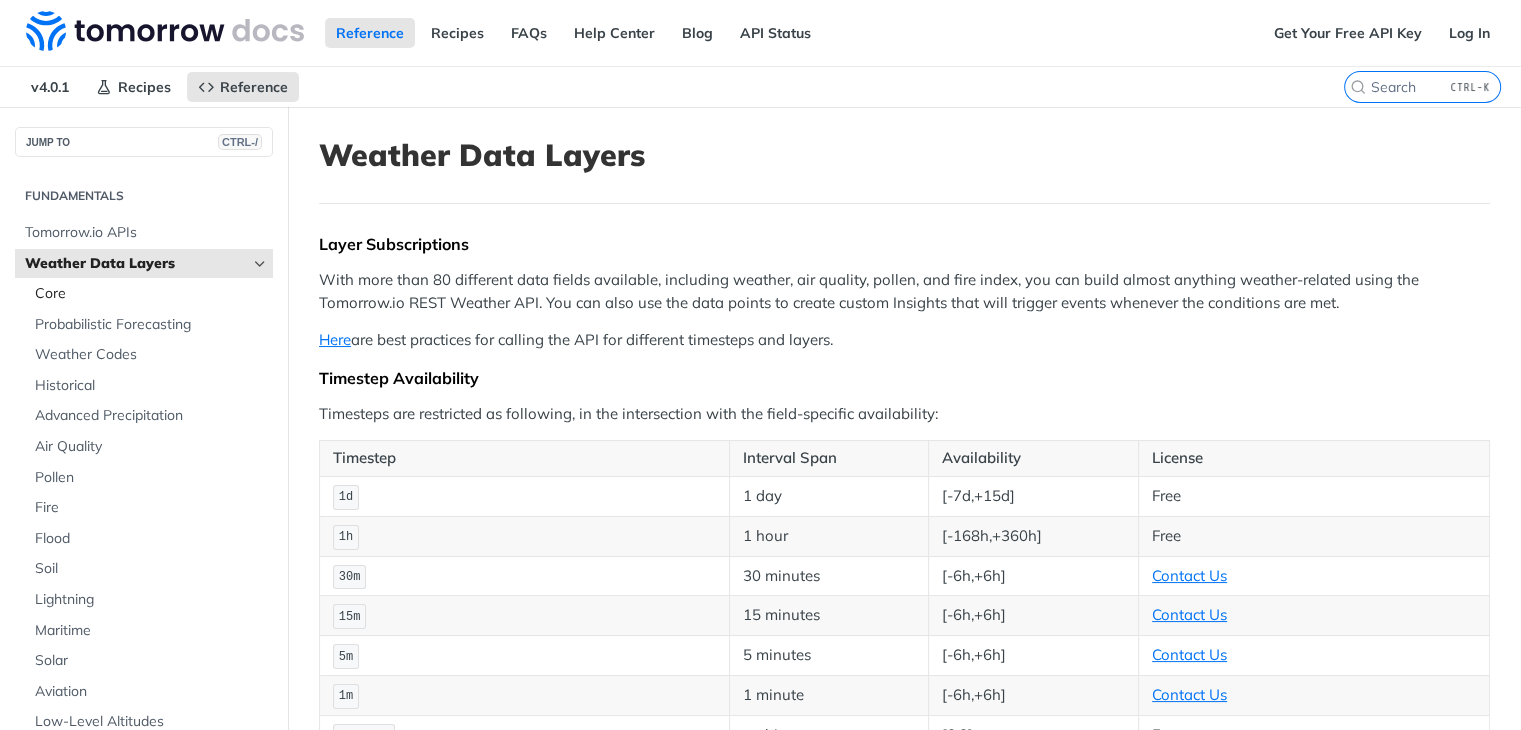 click on "Core" at bounding box center [151, 294] 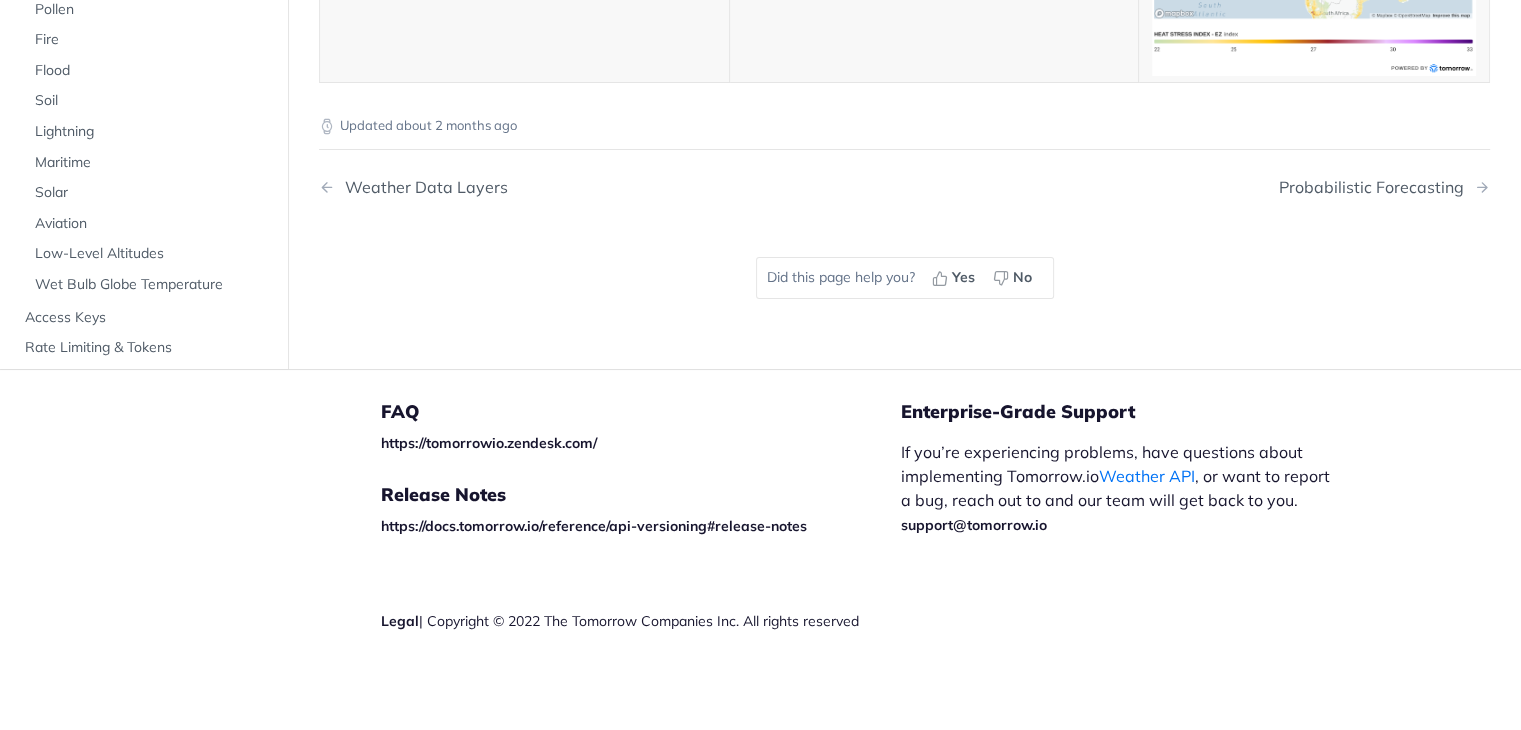 scroll, scrollTop: 10200, scrollLeft: 0, axis: vertical 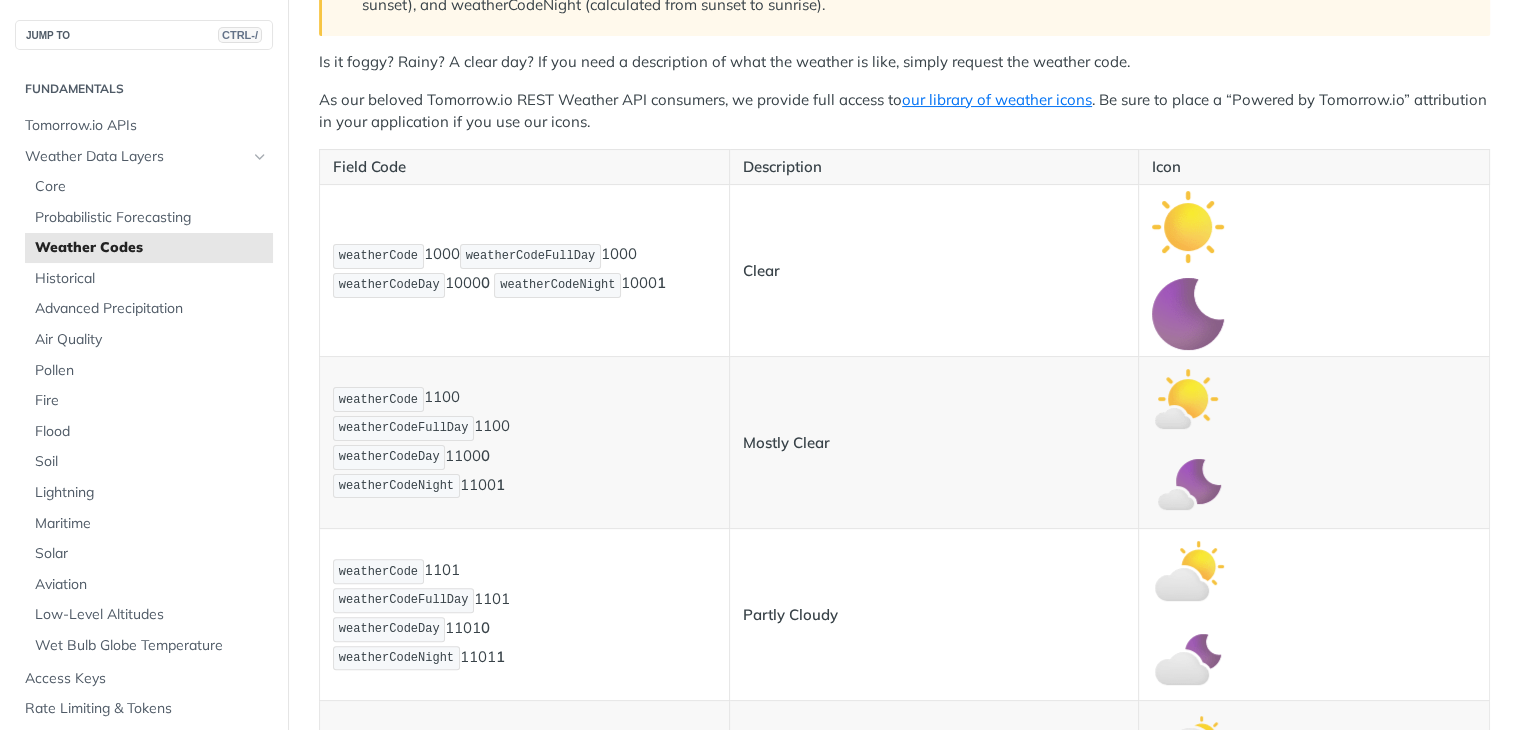 click on "weatherCode  1000
weatherCodeFullDay  1000
weatherCodeDay  1000 0
weatherCodeNight  1000 1" at bounding box center (524, 271) 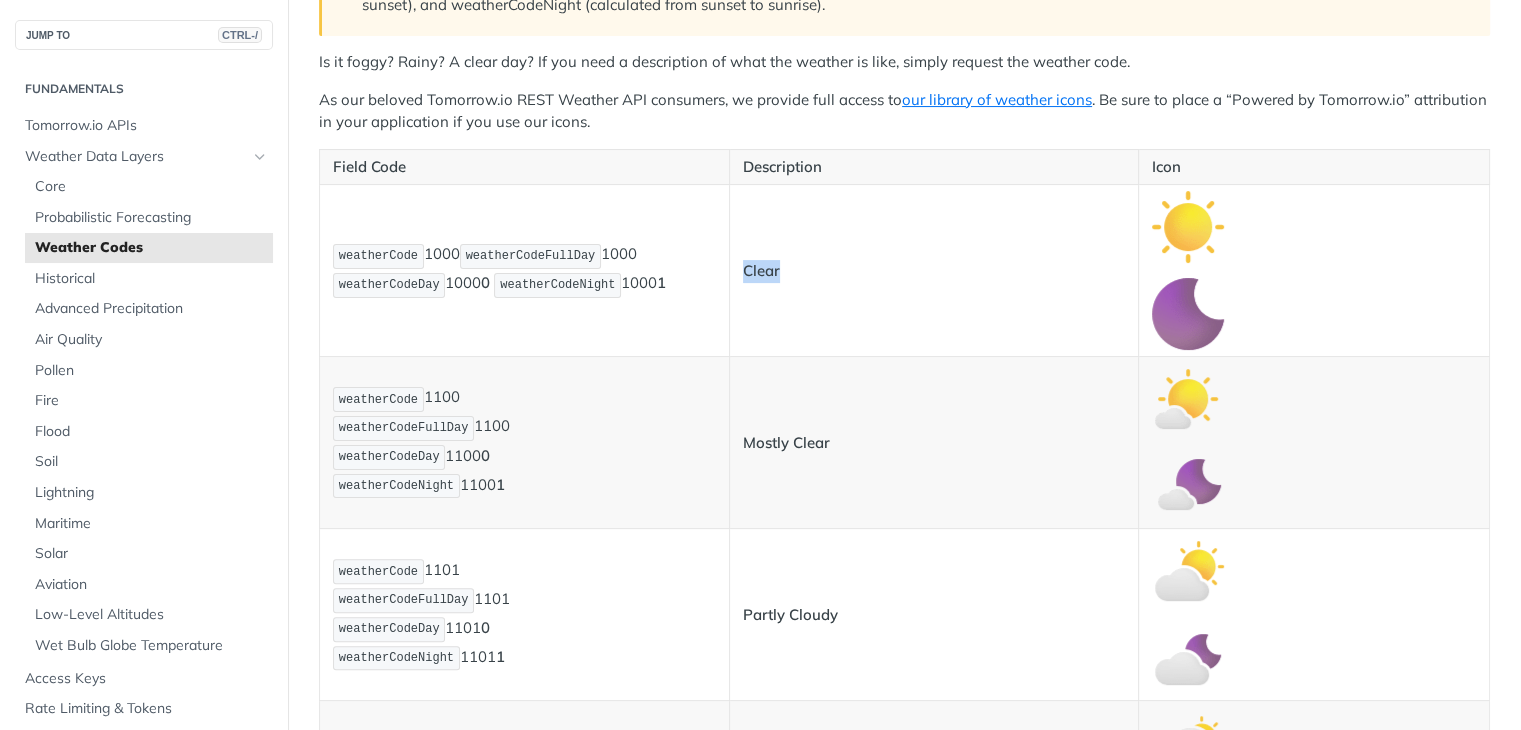 click on "Clear" at bounding box center (761, 270) 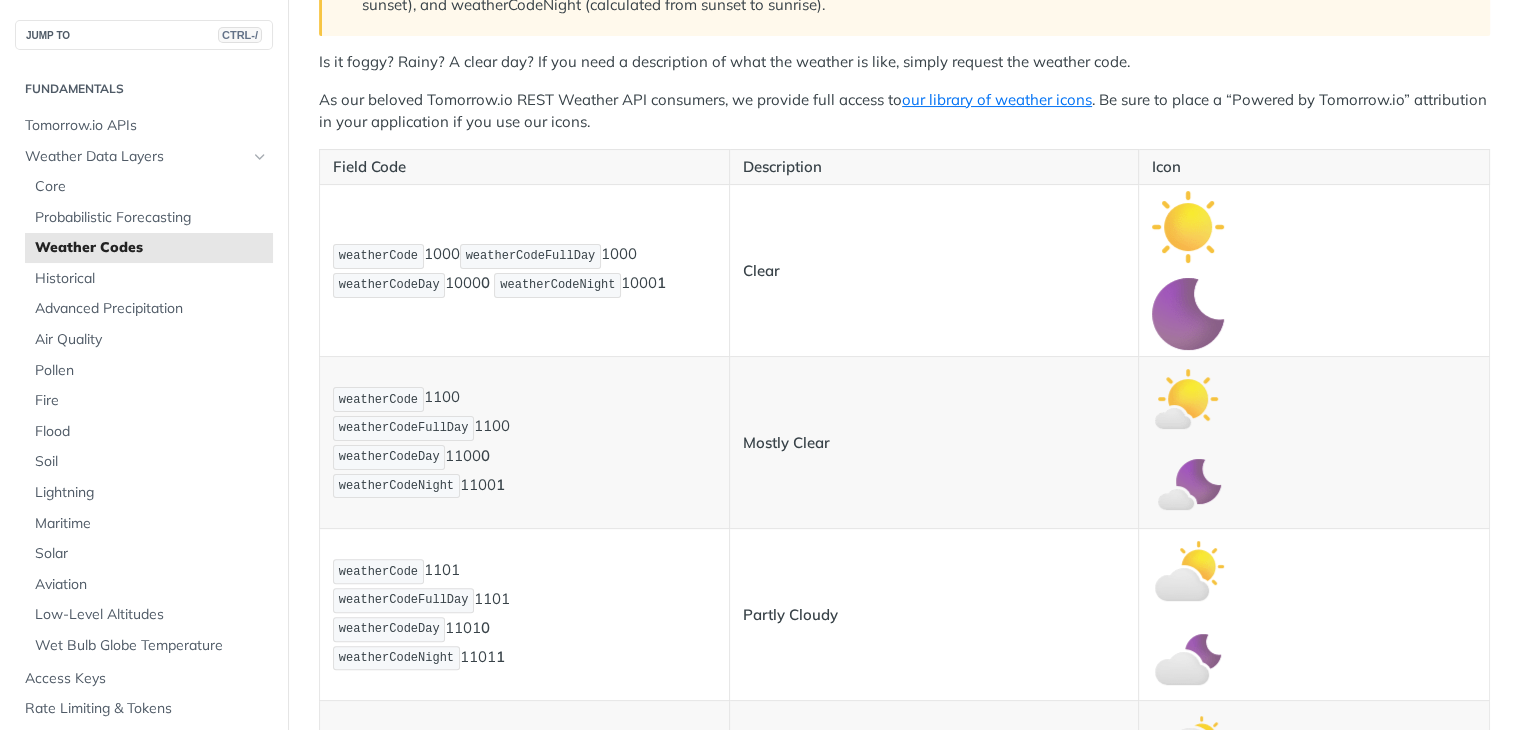 click on "weatherCode  1100
weatherCodeFullDay  1100
weatherCodeDay  1100 0
weatherCodeNight  1100 1" at bounding box center [524, 442] 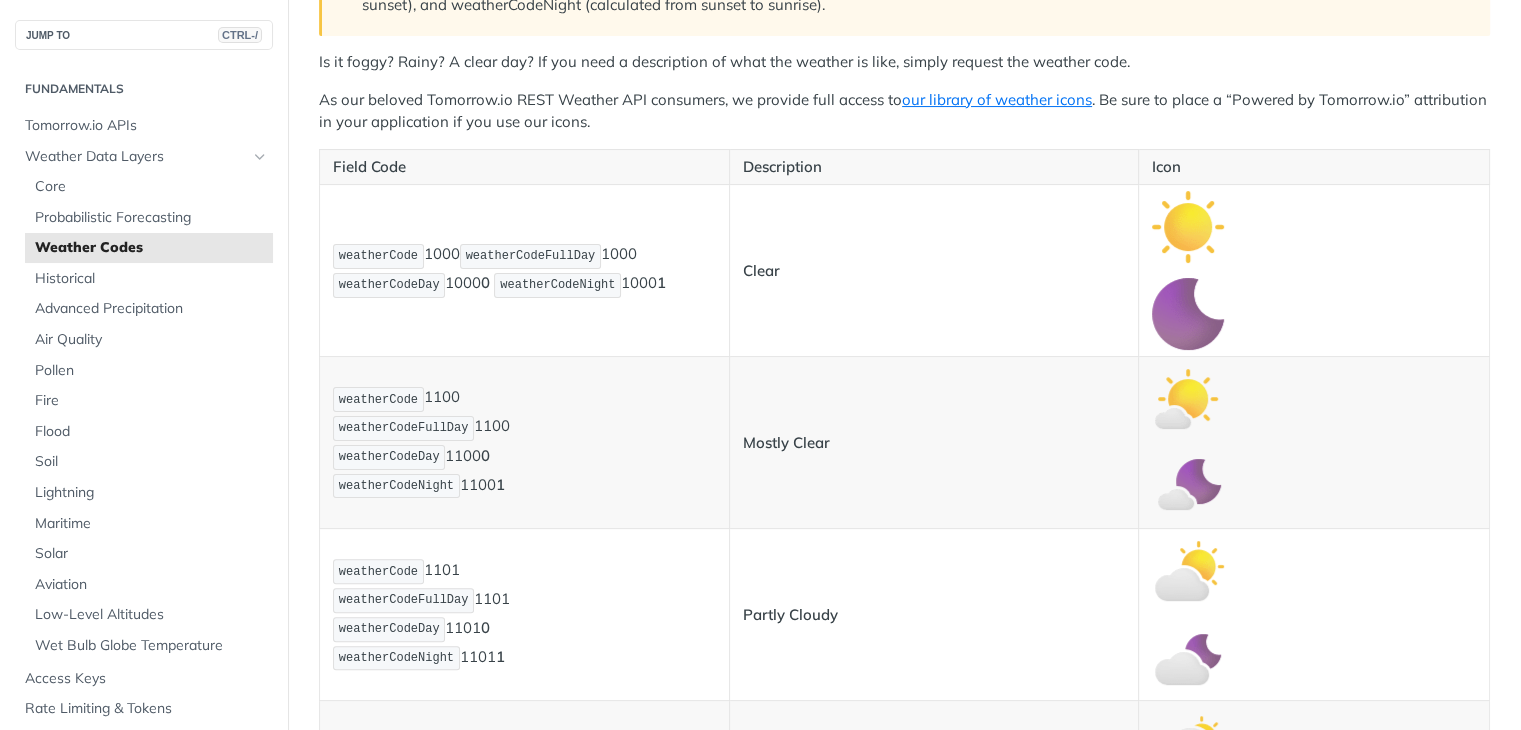 click on "Mostly Clear" at bounding box center (786, 442) 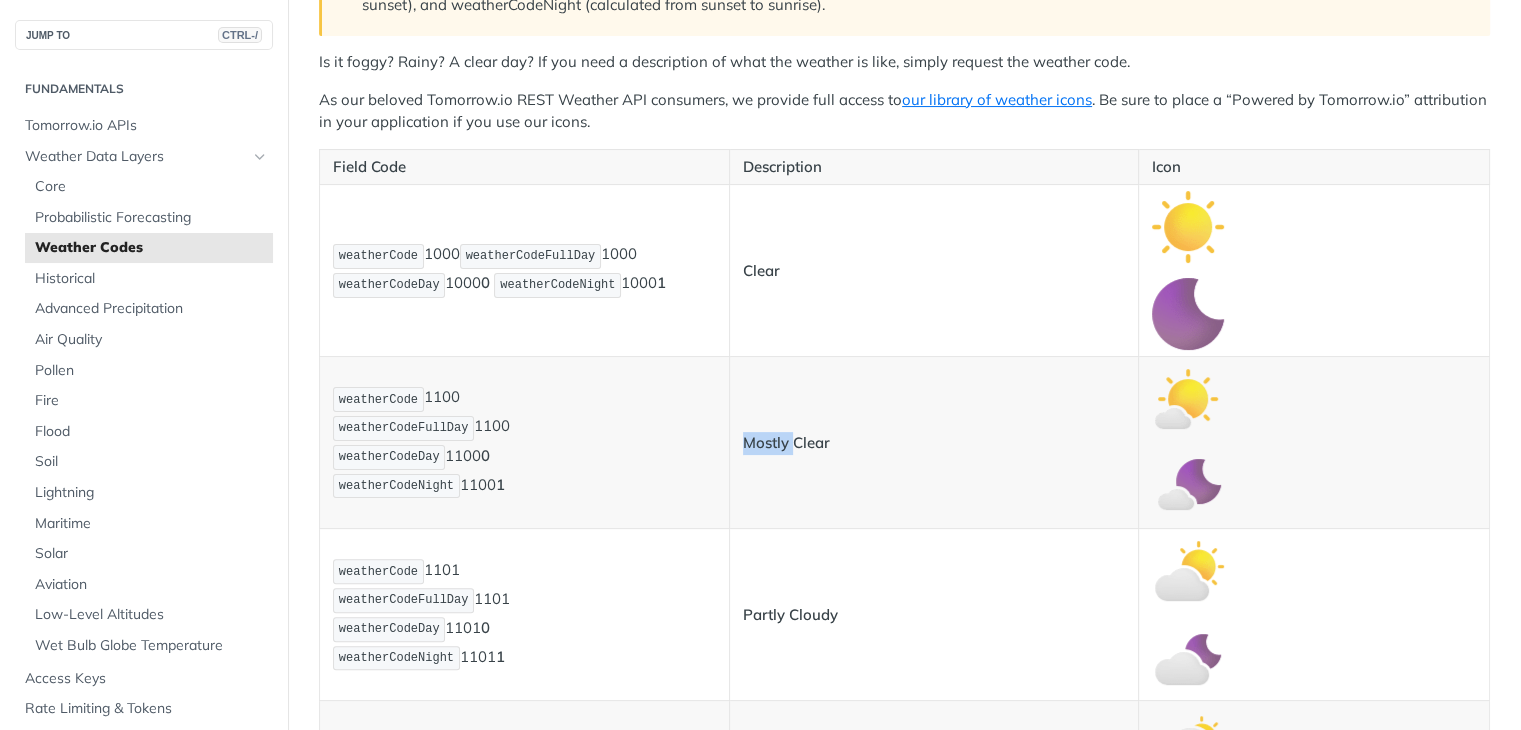 click on "Mostly Clear" at bounding box center [786, 442] 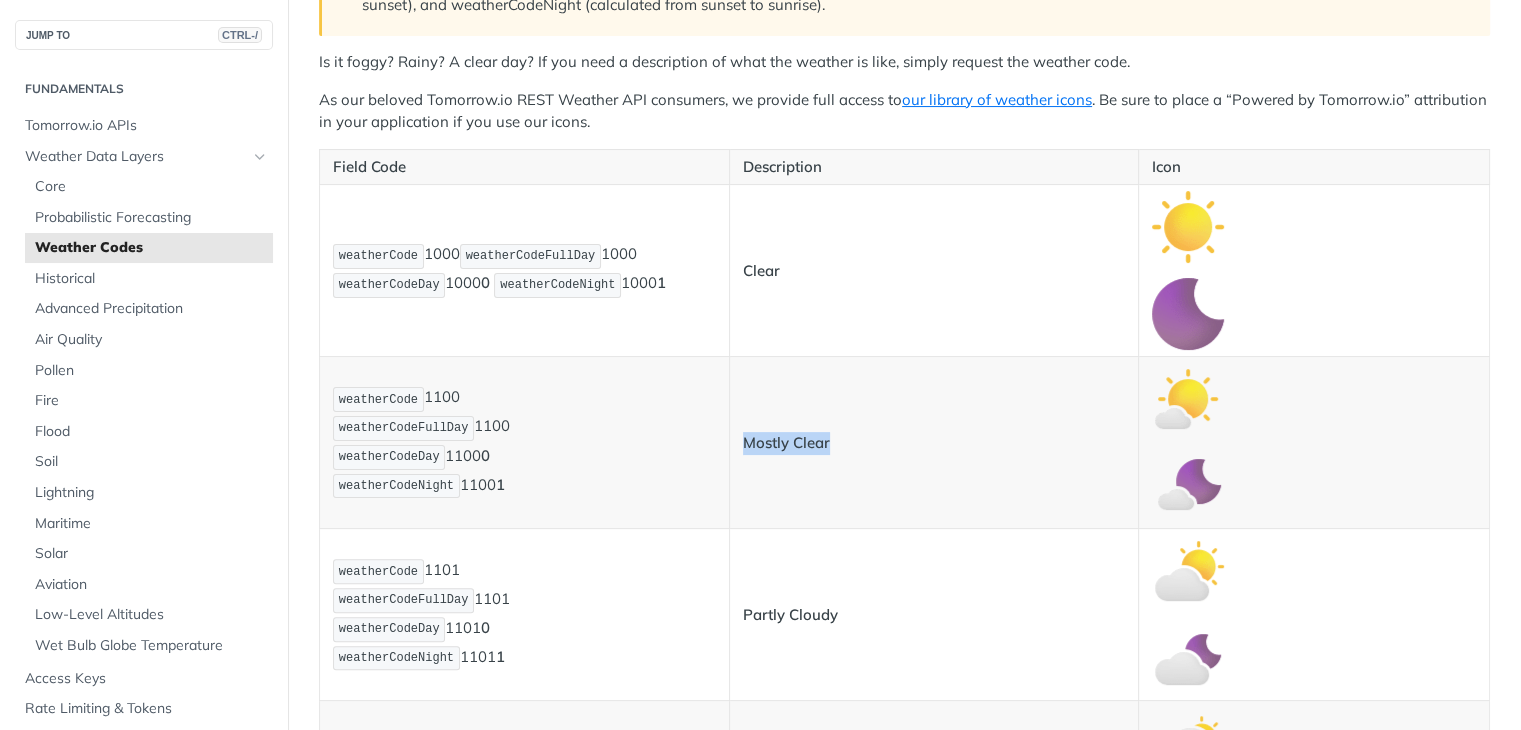 click on "Mostly Clear" at bounding box center [786, 442] 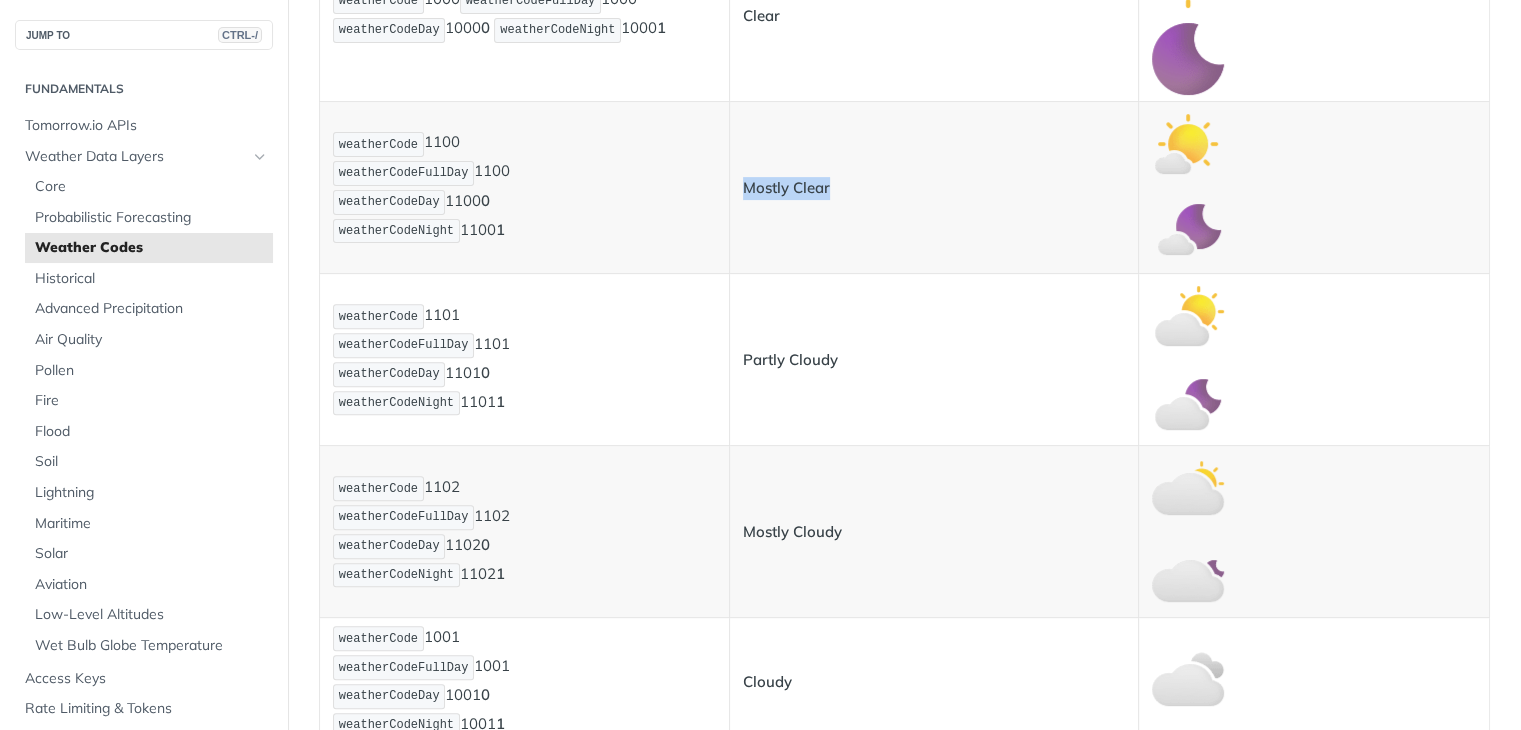 scroll, scrollTop: 700, scrollLeft: 0, axis: vertical 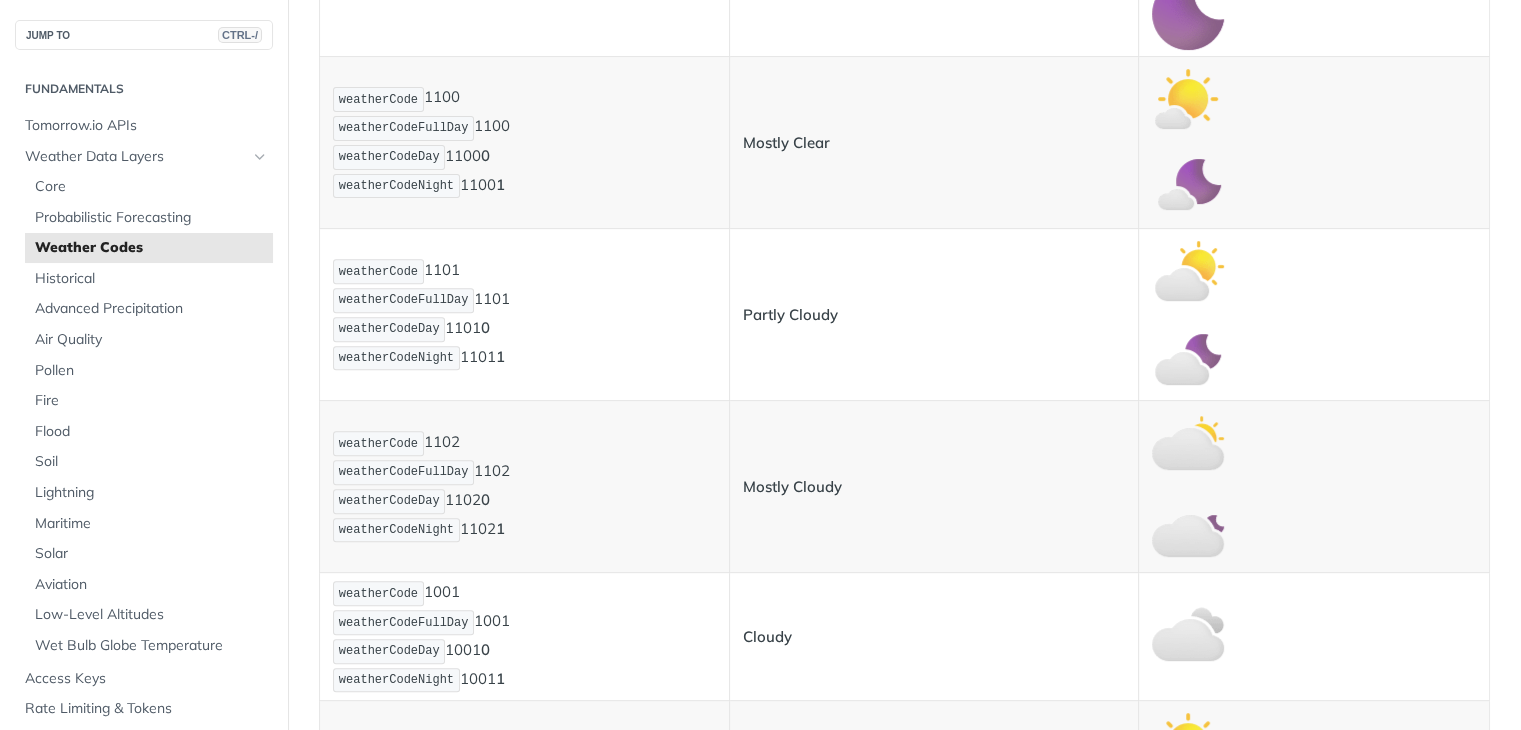 click on "weatherCode  1101
weatherCodeFullDay  1101
weatherCodeDay  1101 0
weatherCodeNight  1101 1" at bounding box center (524, 314) 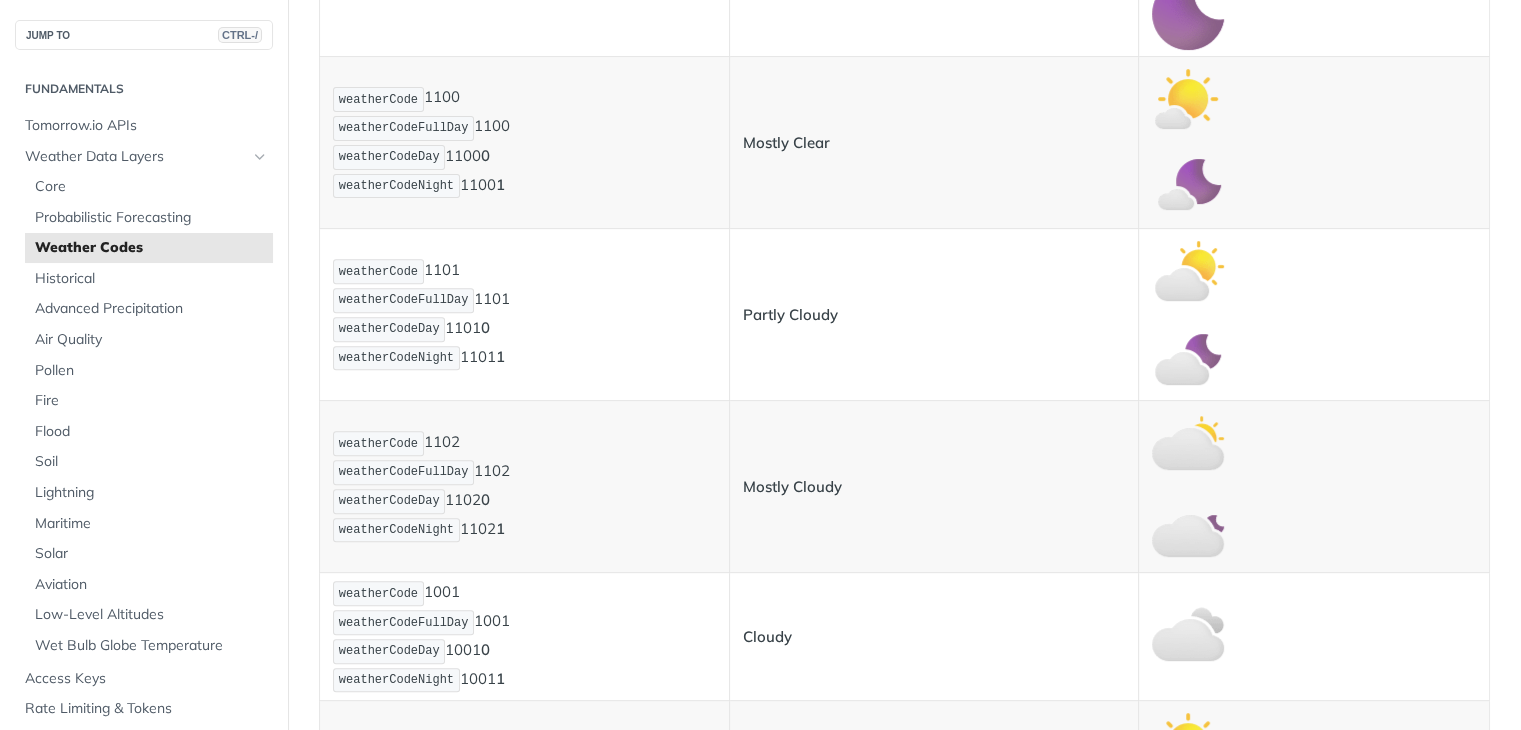 click on "Partly Cloudy" at bounding box center [790, 314] 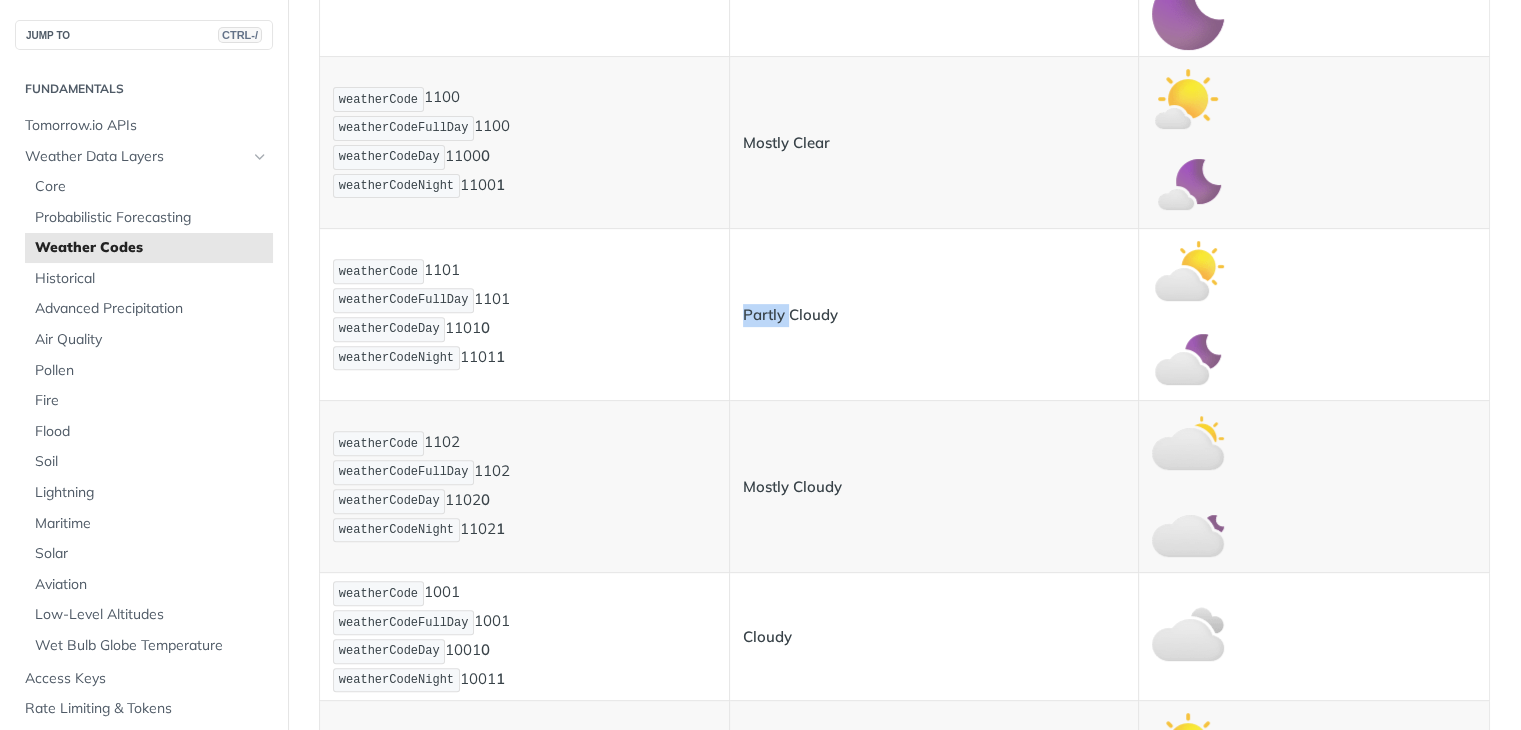 click on "Partly Cloudy" at bounding box center (790, 314) 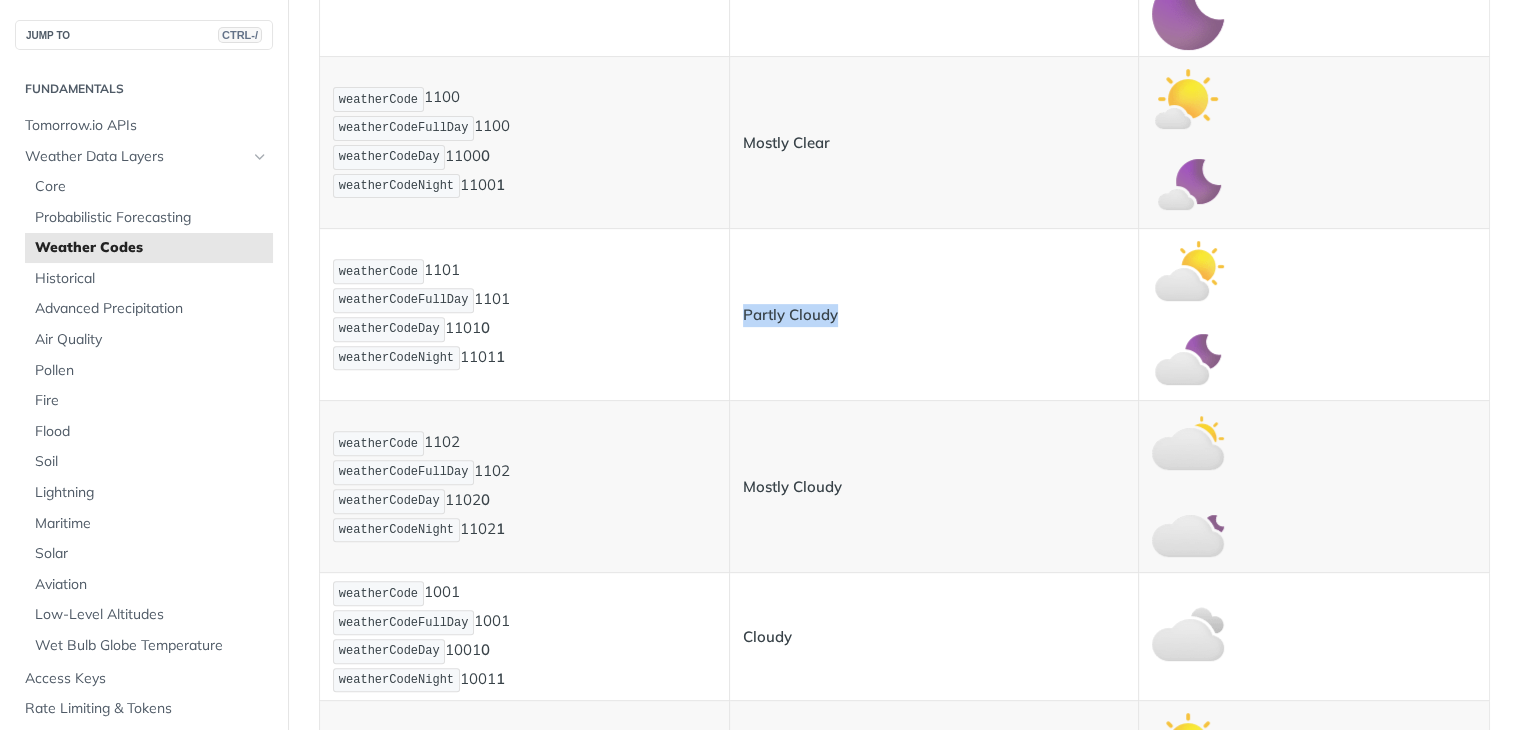 click on "Partly Cloudy" at bounding box center [790, 314] 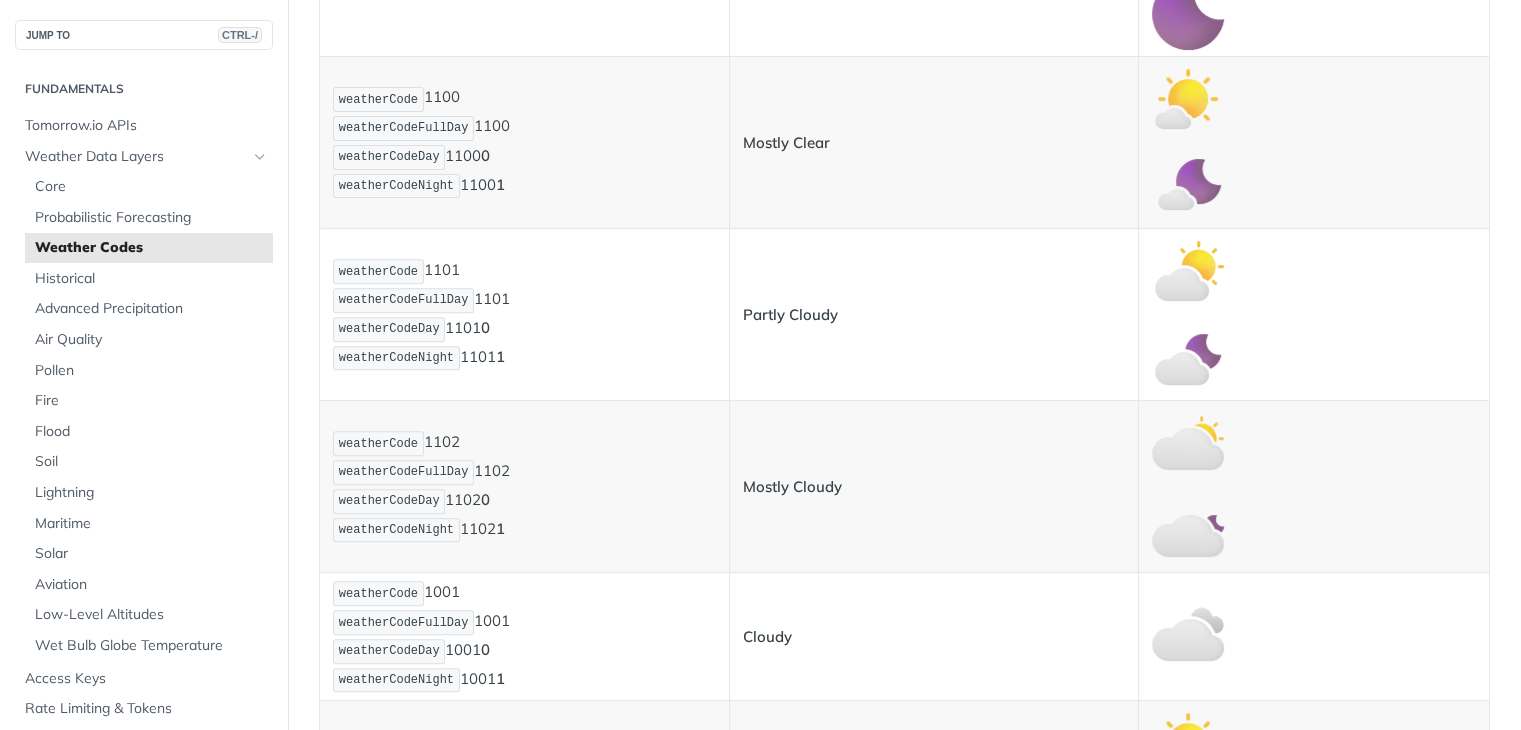click on "weatherCode  1102
weatherCodeFullDay  1102
weatherCodeDay  1102 0
weatherCodeNight  1102 1" at bounding box center (524, 486) 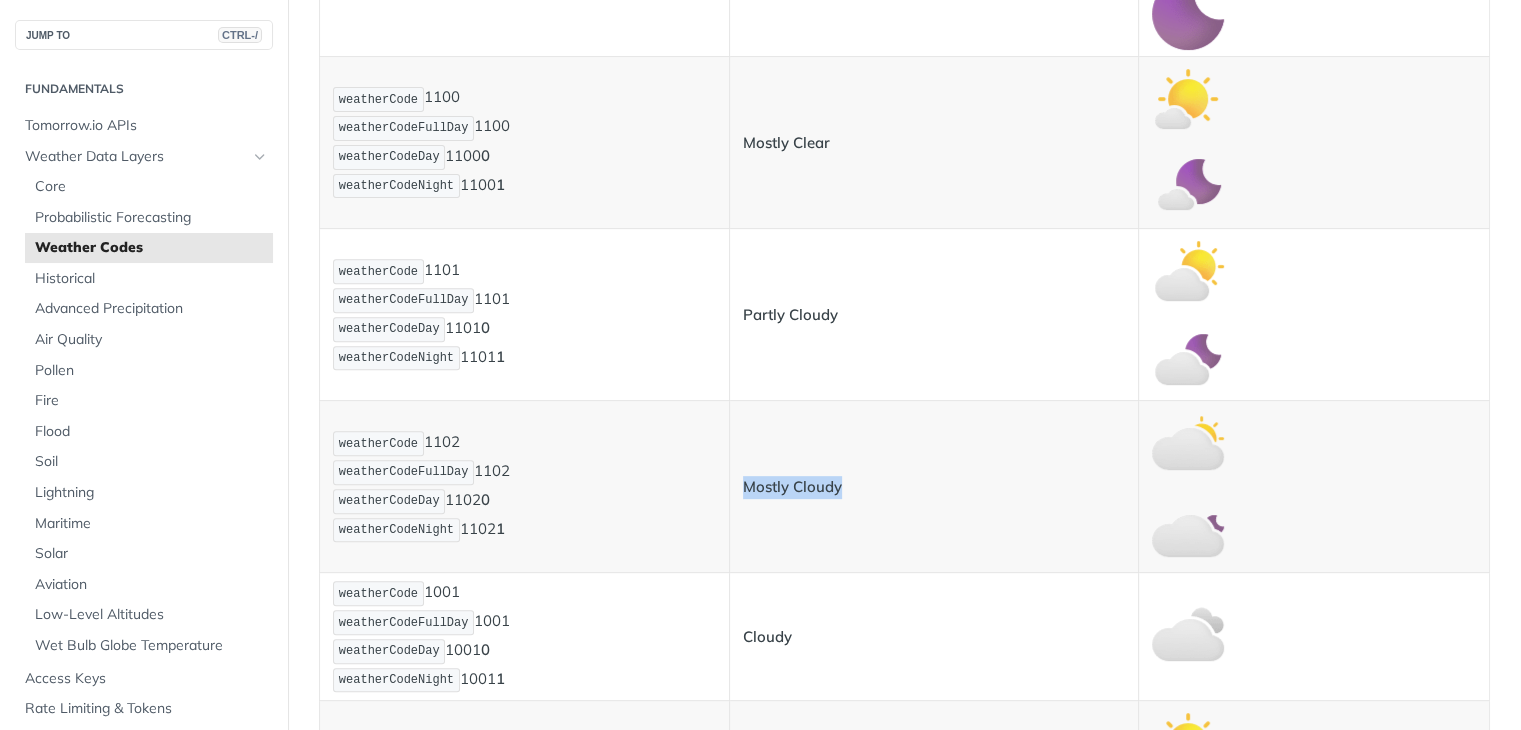 drag, startPoint x: 744, startPoint y: 480, endPoint x: 848, endPoint y: 477, distance: 104.04326 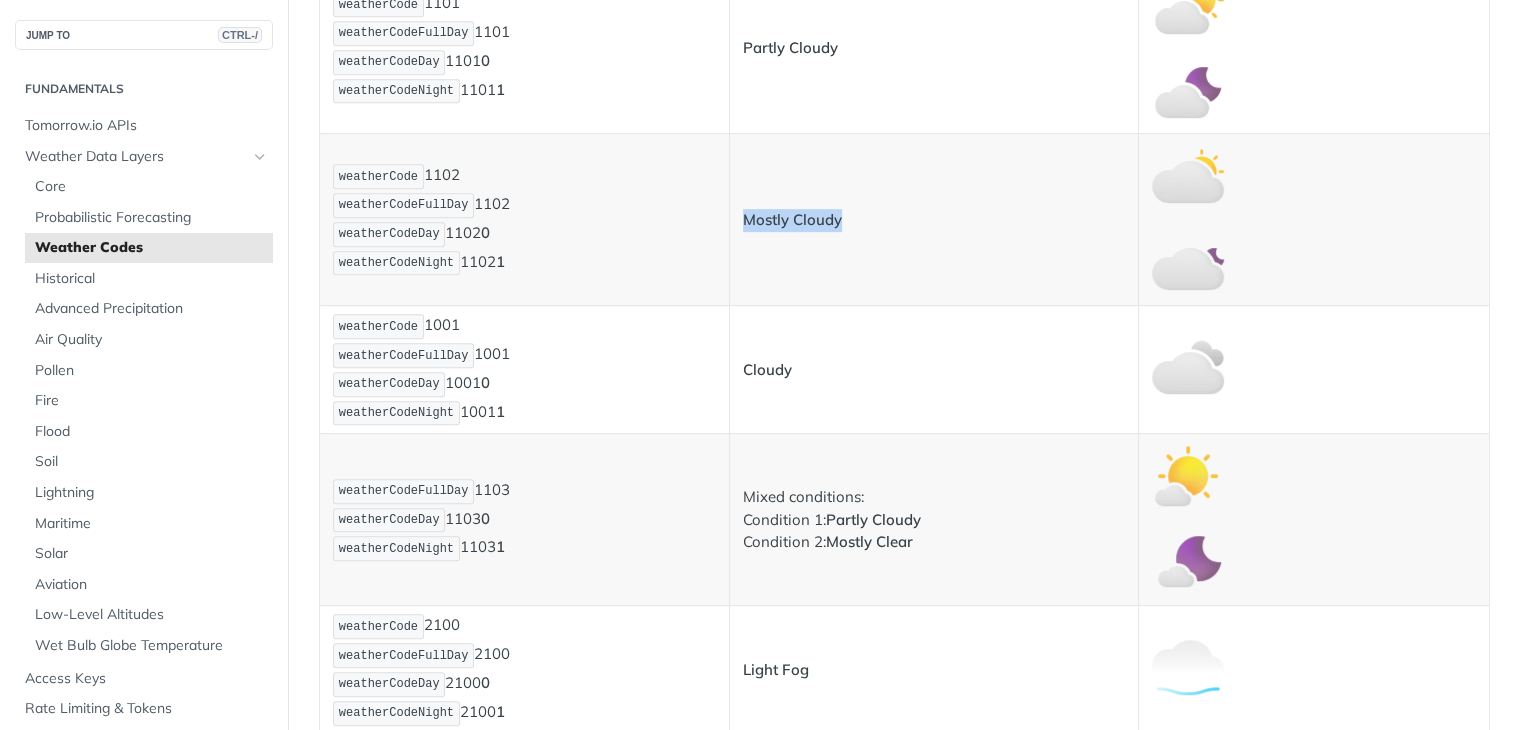 scroll, scrollTop: 1000, scrollLeft: 0, axis: vertical 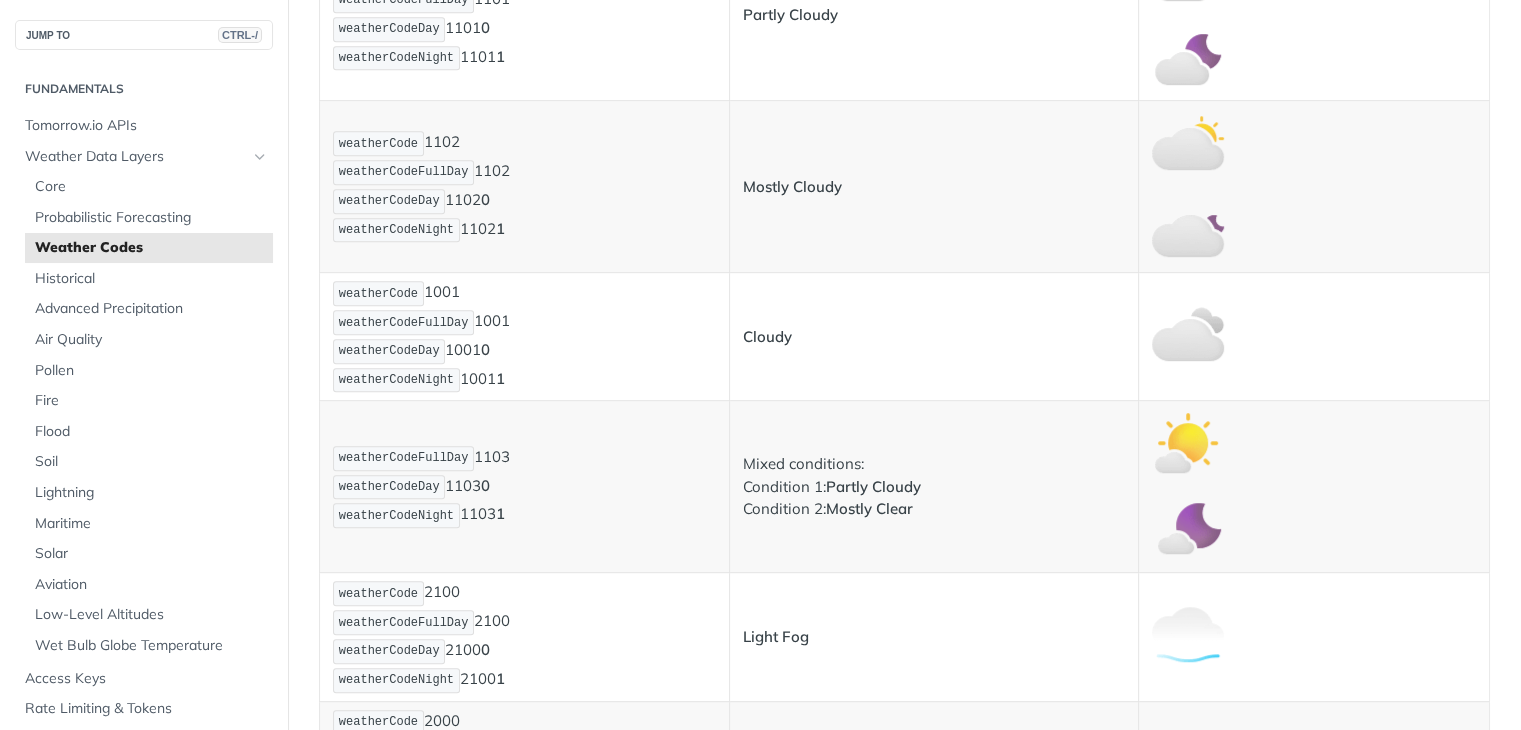 click on "weatherCode  1001
weatherCodeFullDay  1001
weatherCodeDay  1001 0
weatherCodeNight  1001 1" at bounding box center [524, 336] 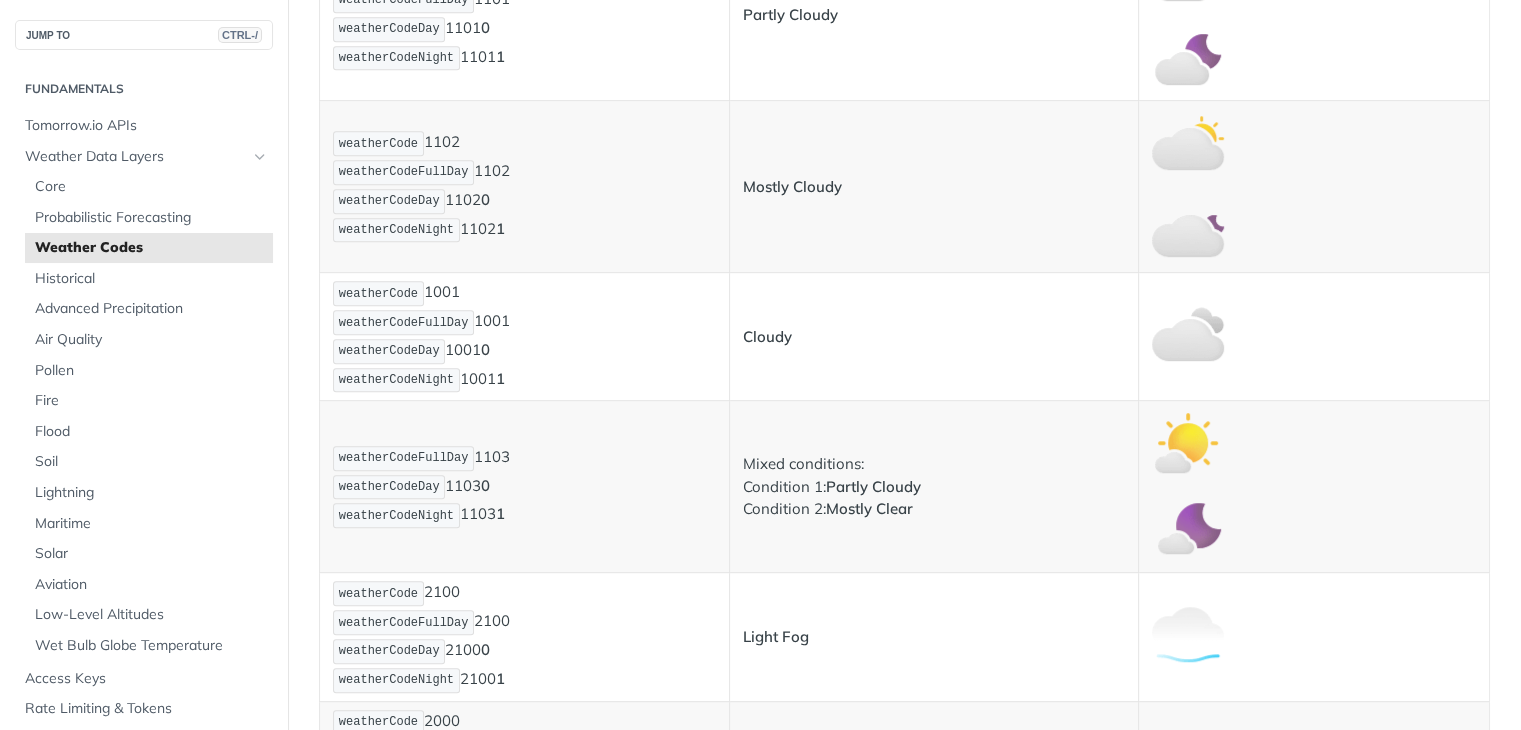 copy on "1001" 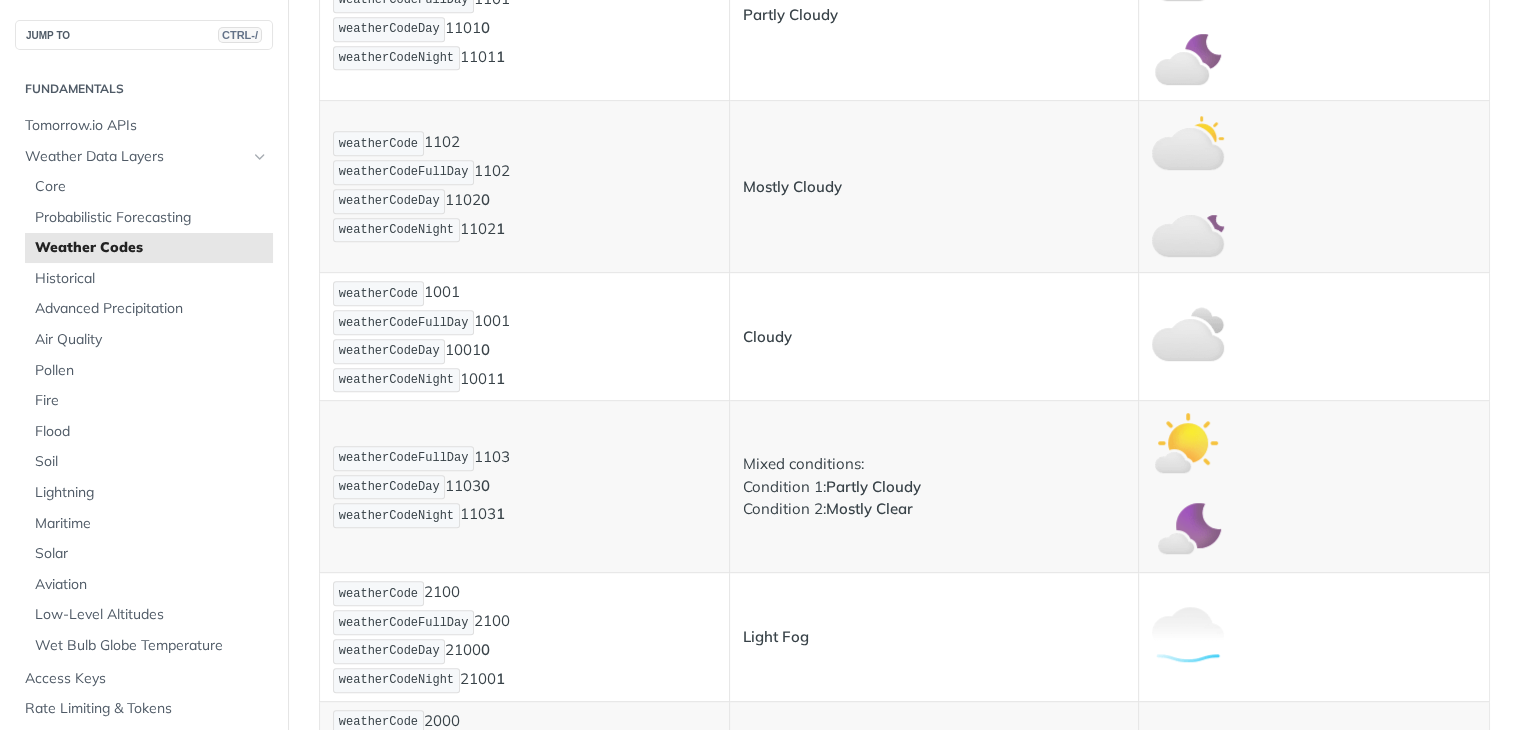 click on "Cloudy" at bounding box center [767, 336] 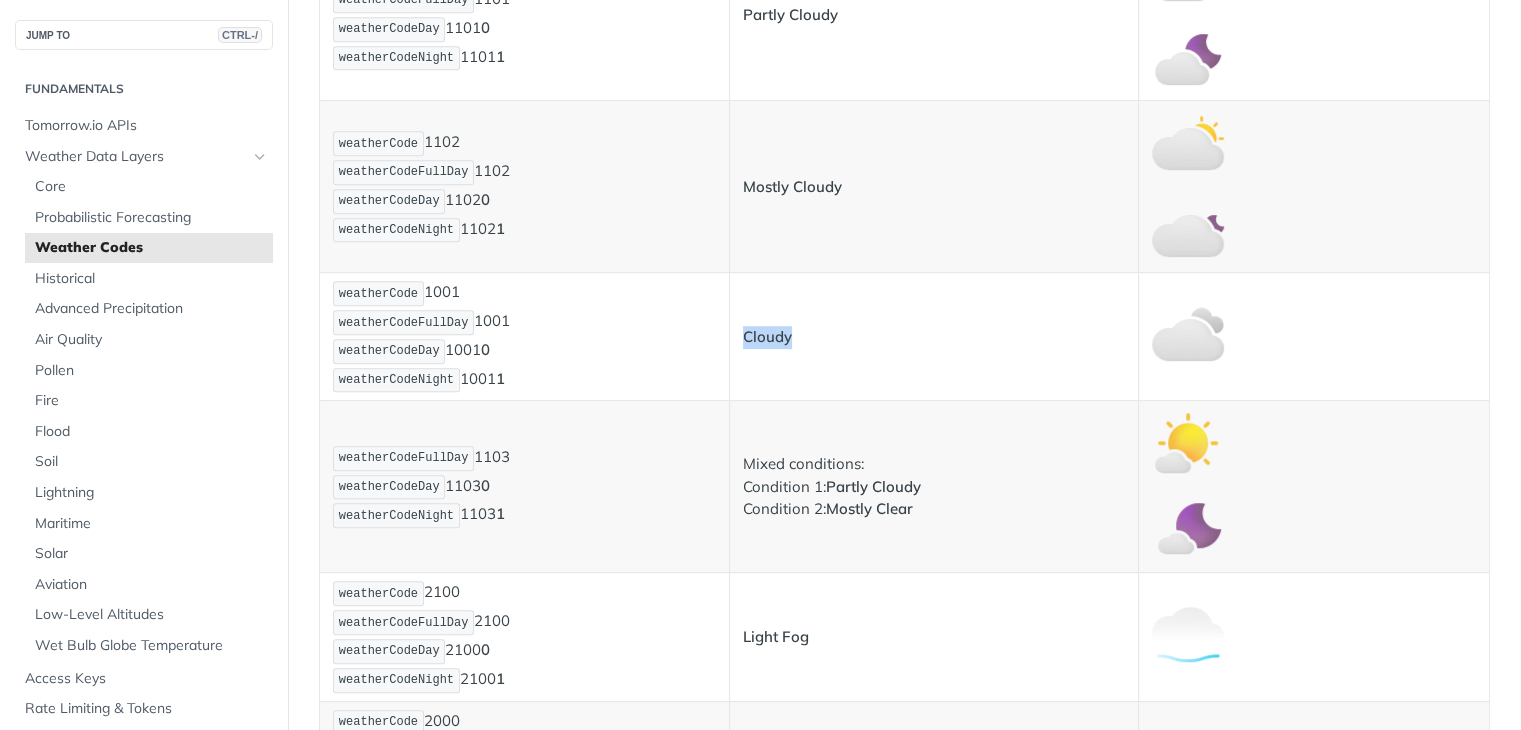 click on "Cloudy" at bounding box center [767, 336] 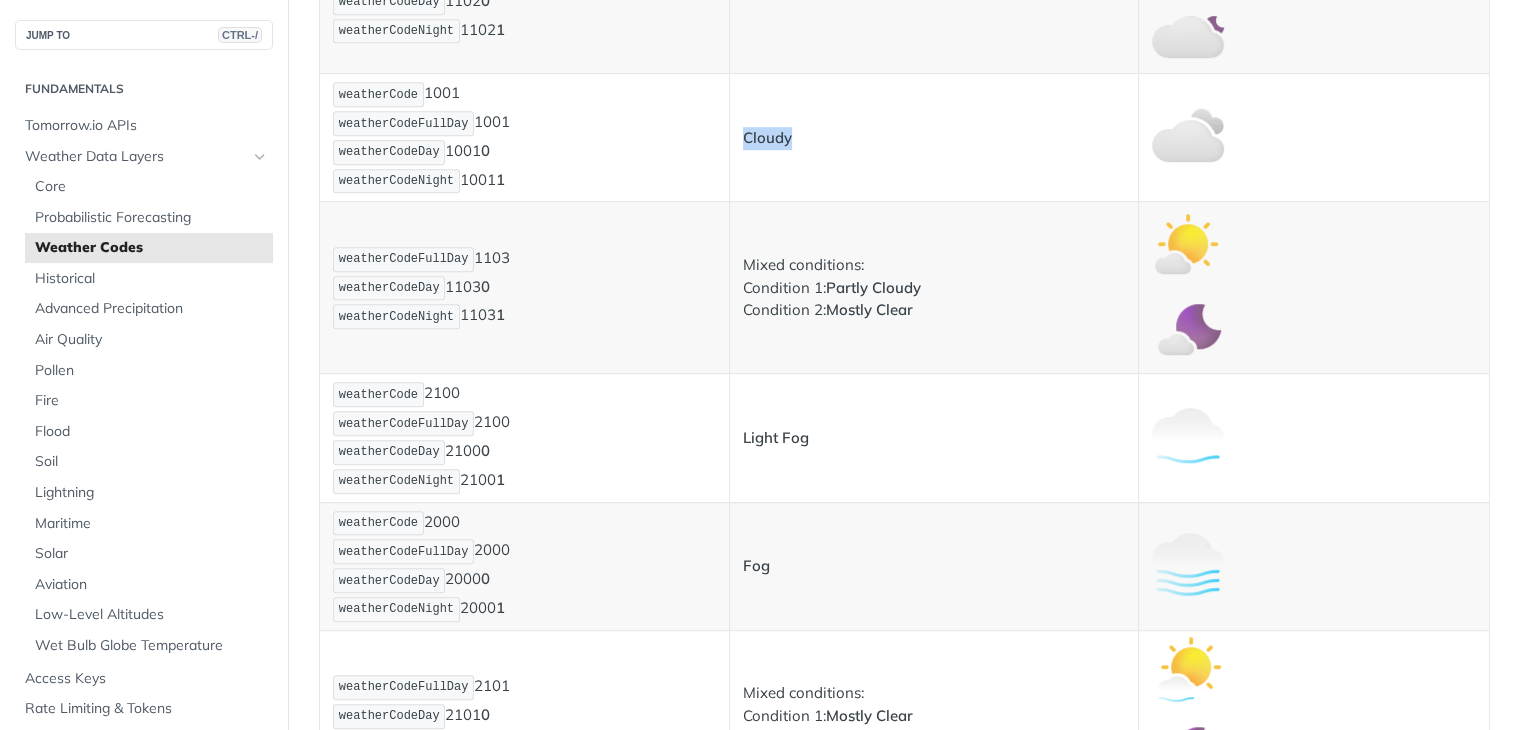 scroll, scrollTop: 1200, scrollLeft: 0, axis: vertical 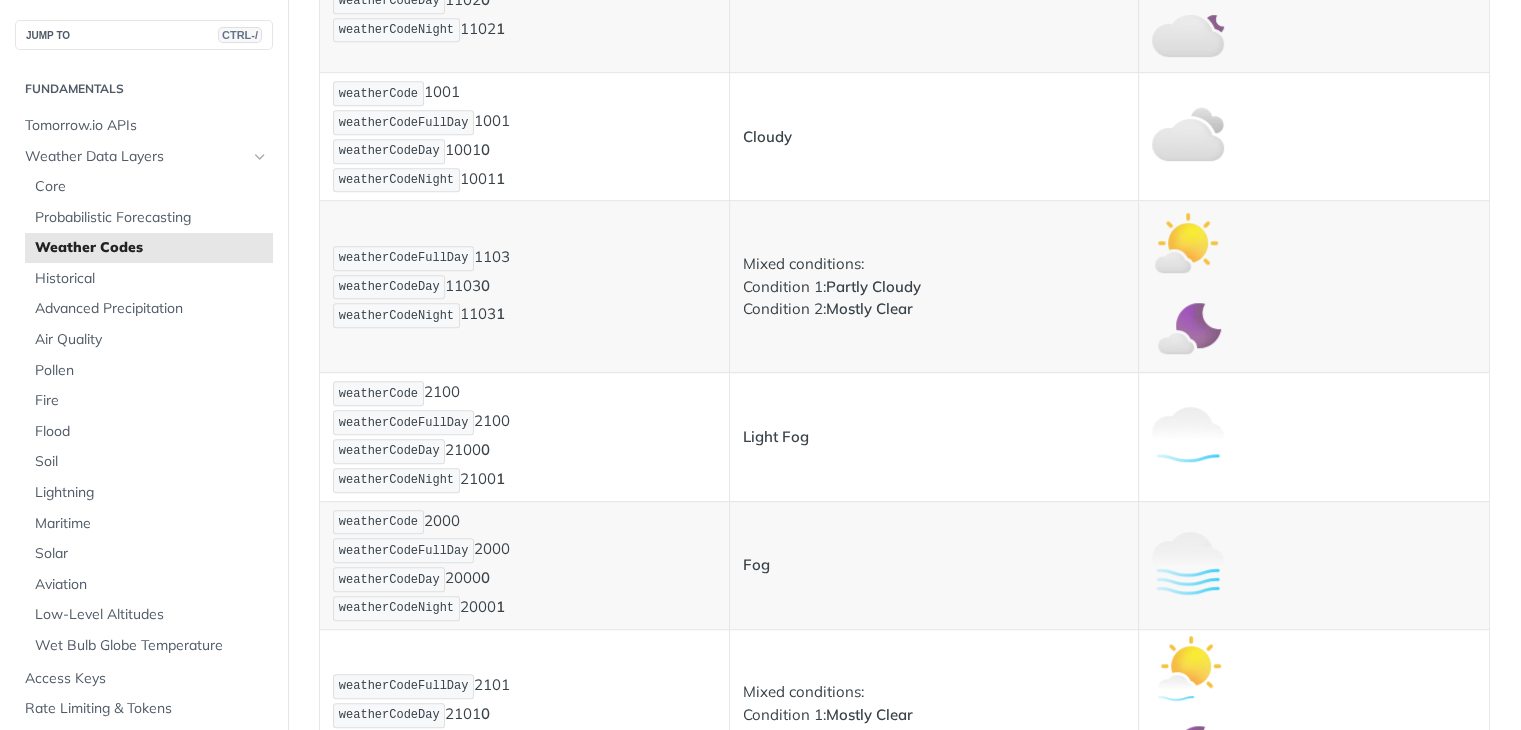 click on "weatherCode  2100
weatherCodeFullDay  2100
weatherCodeDay  2100 0
weatherCodeNight  2100 1" at bounding box center (524, 436) 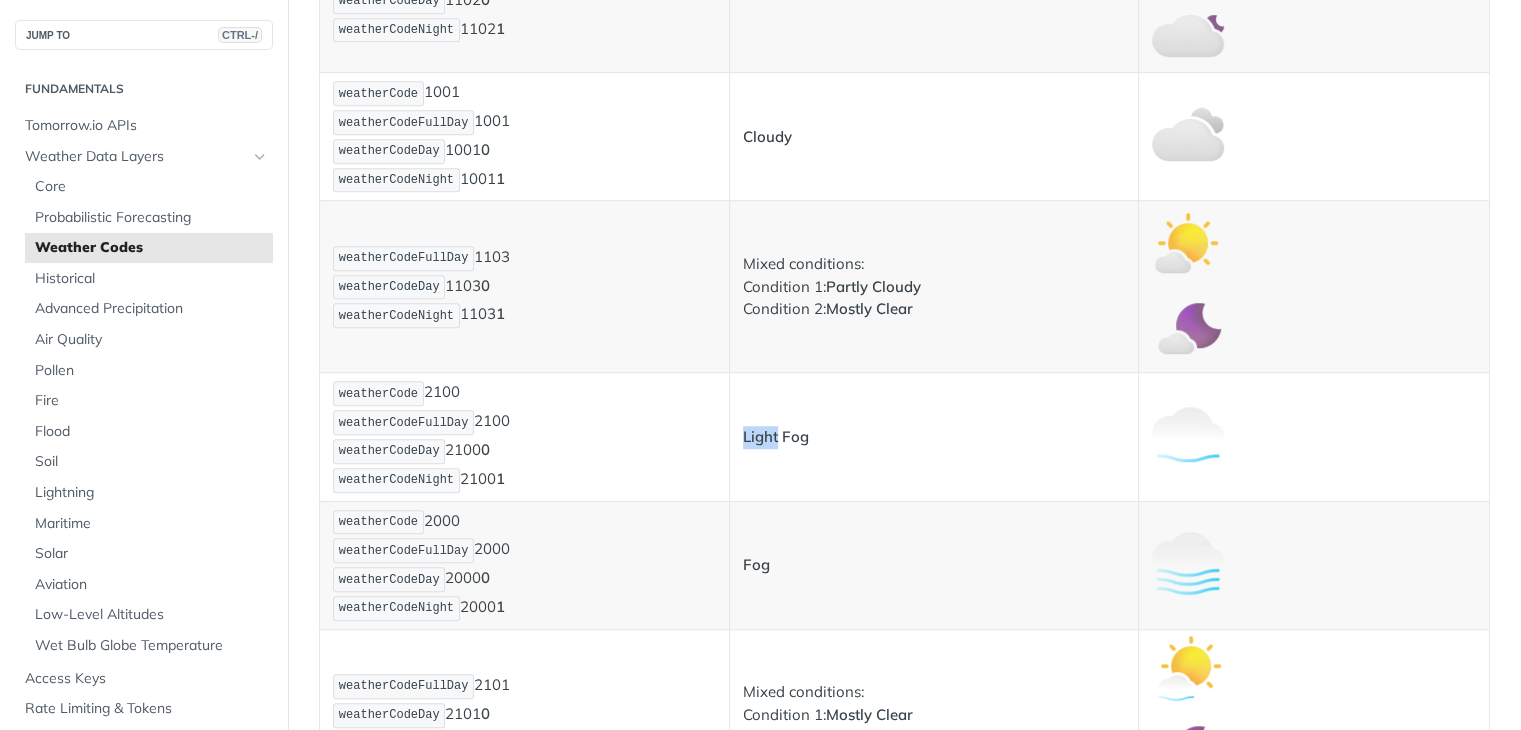 click on "Light Fog" at bounding box center (776, 436) 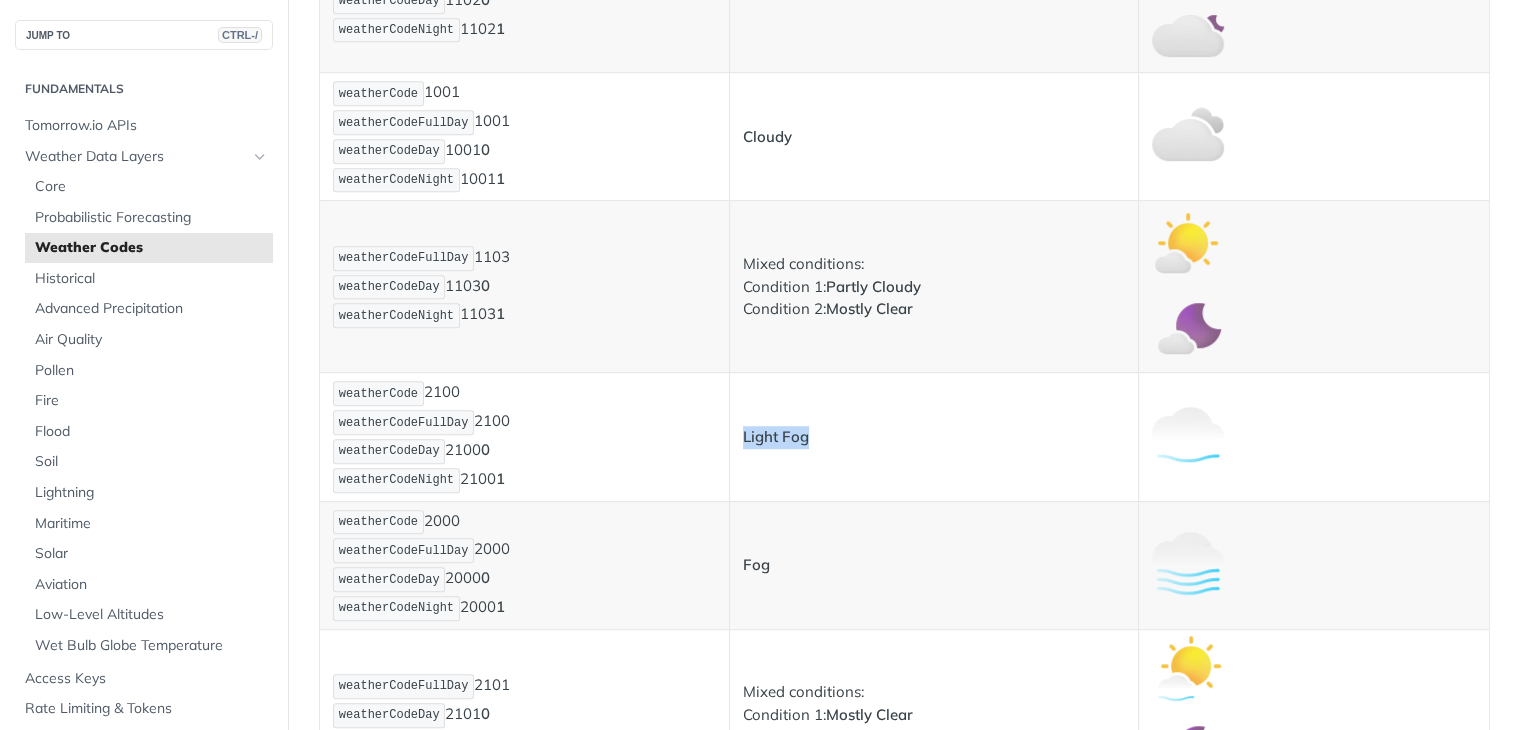 click on "Light Fog" at bounding box center [776, 436] 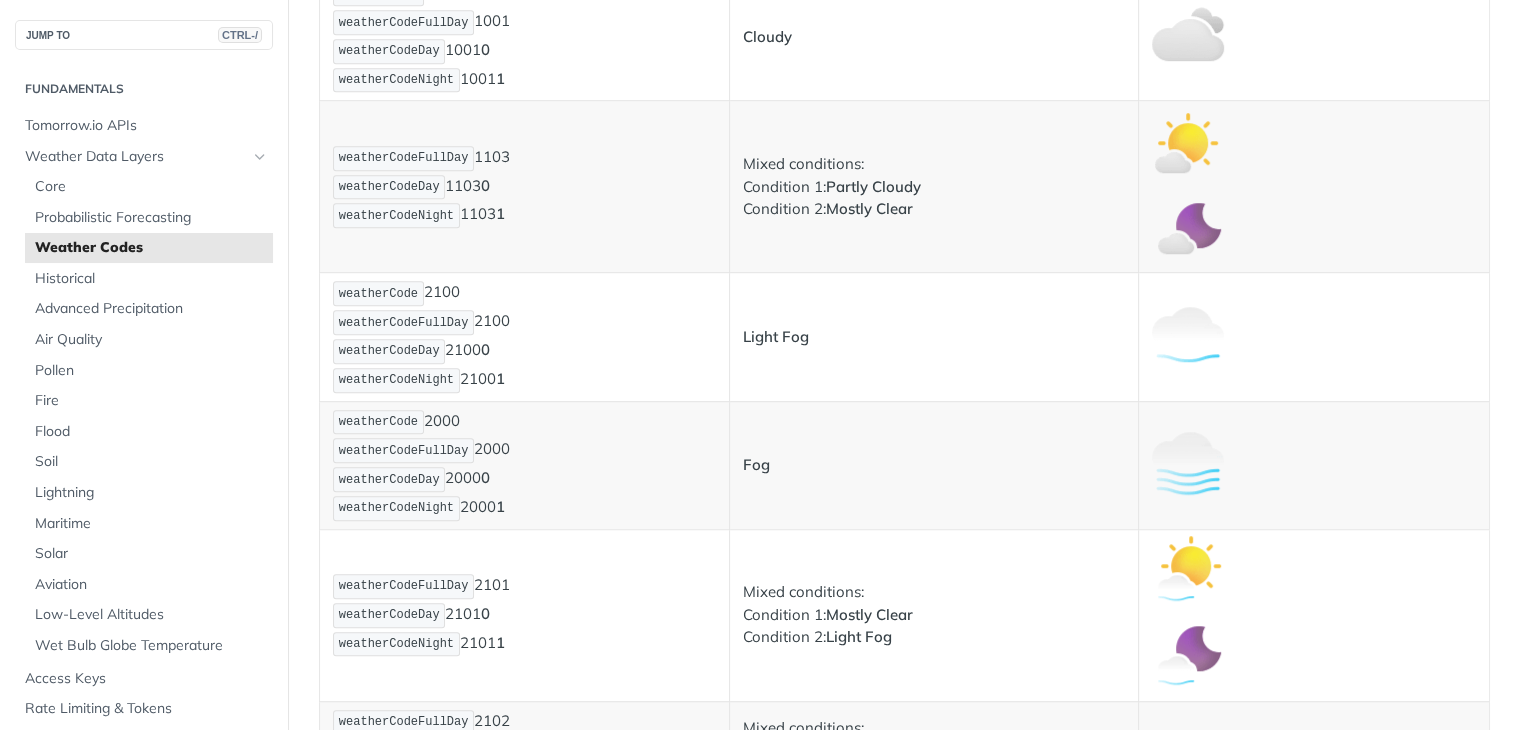 click on "weatherCode  2000
weatherCodeFullDay  2000
weatherCodeDay  2000 0
weatherCodeNight  2000 1" at bounding box center (524, 465) 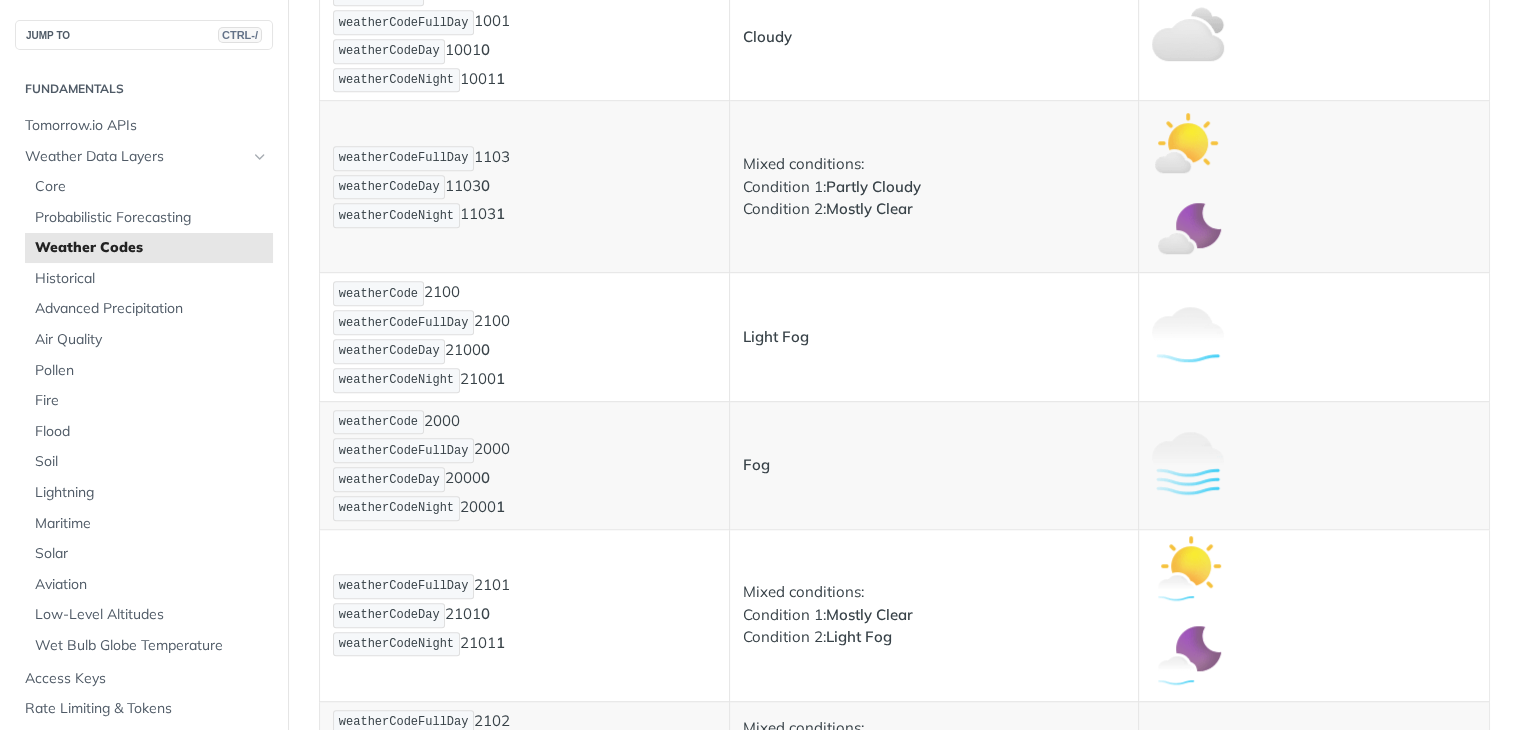 click on "Fog" at bounding box center [756, 464] 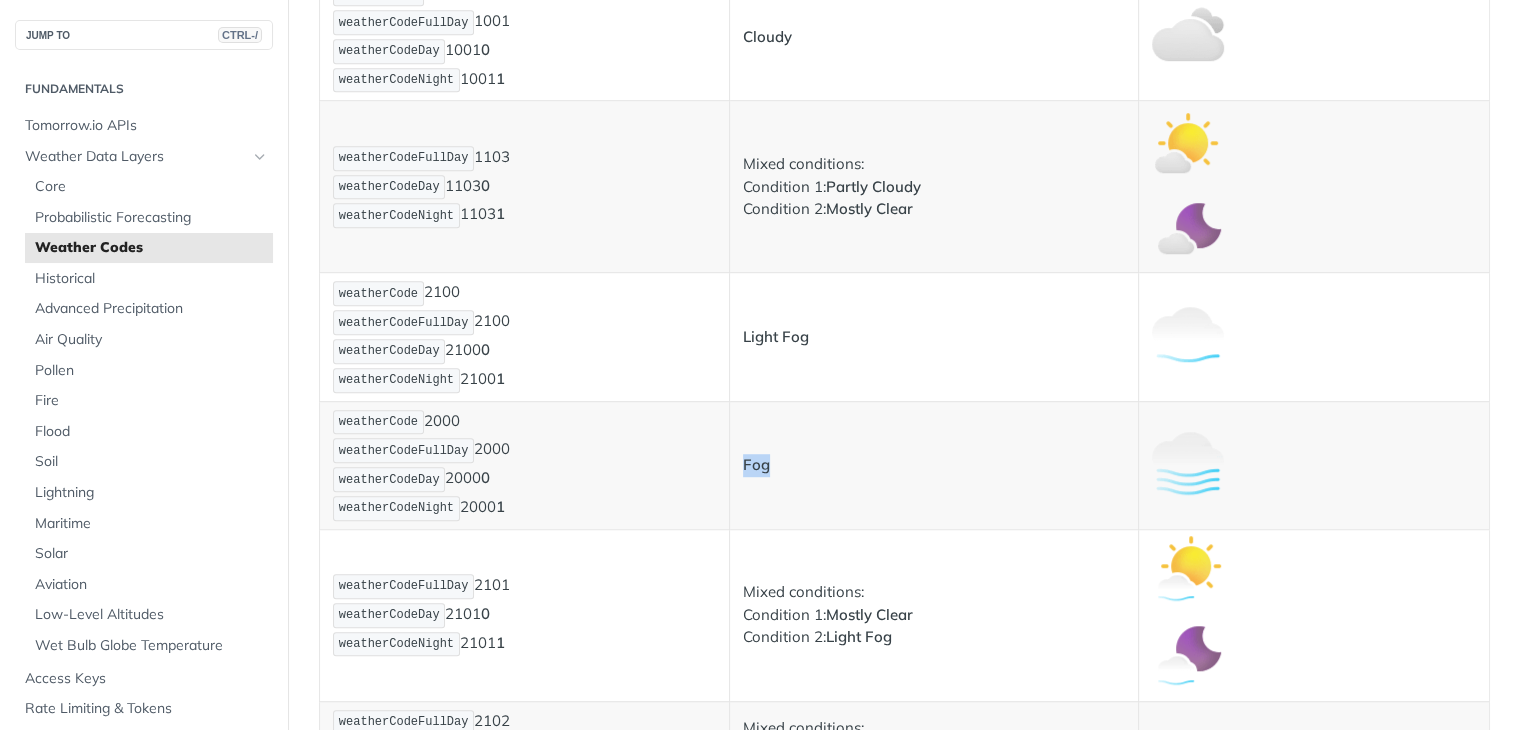 click on "Fog" at bounding box center [756, 464] 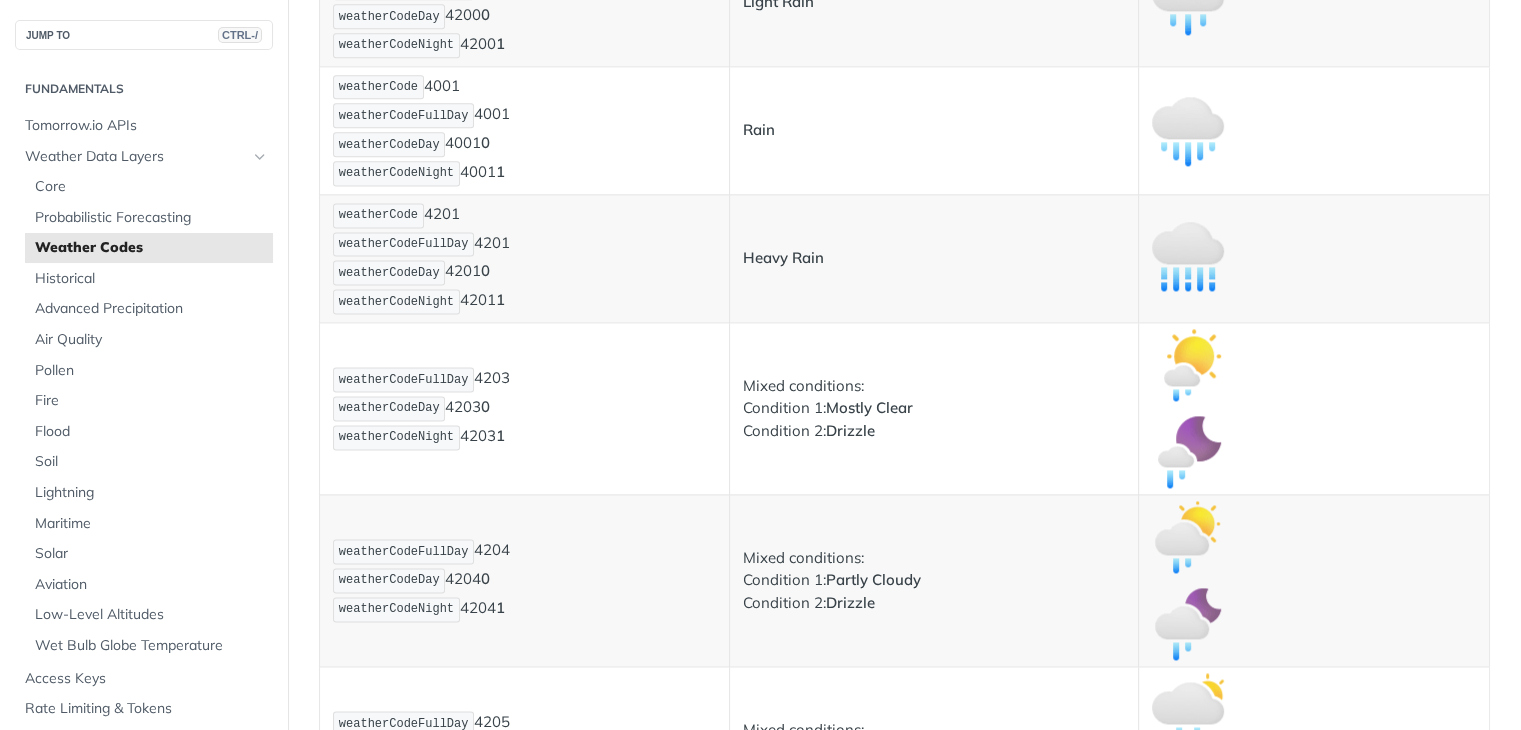 scroll, scrollTop: 2700, scrollLeft: 0, axis: vertical 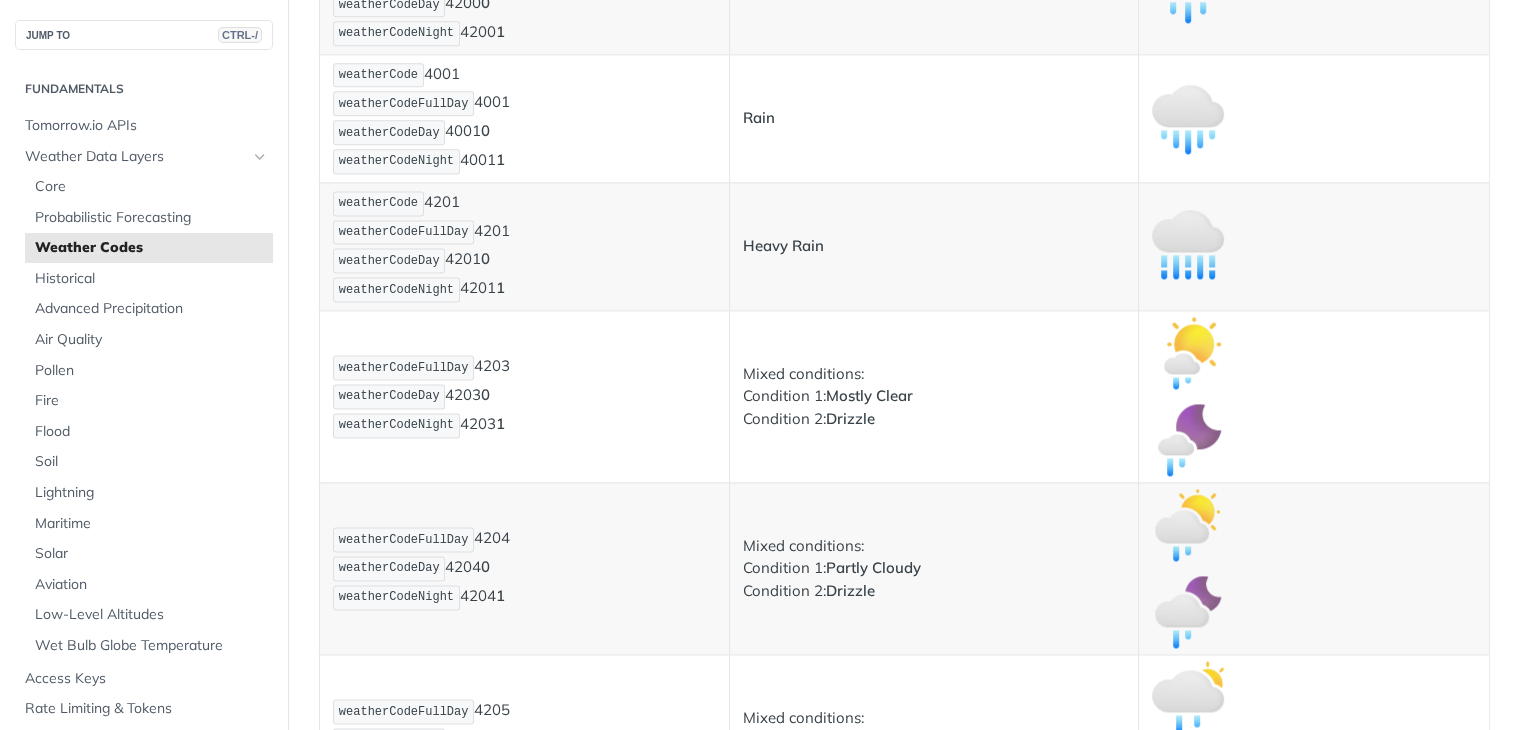 click on "weatherCode  4000
weatherCodeFullDay  4000
weatherCodeDay  4000 0
weatherCodeNight  4000 1" at bounding box center [524, -139] 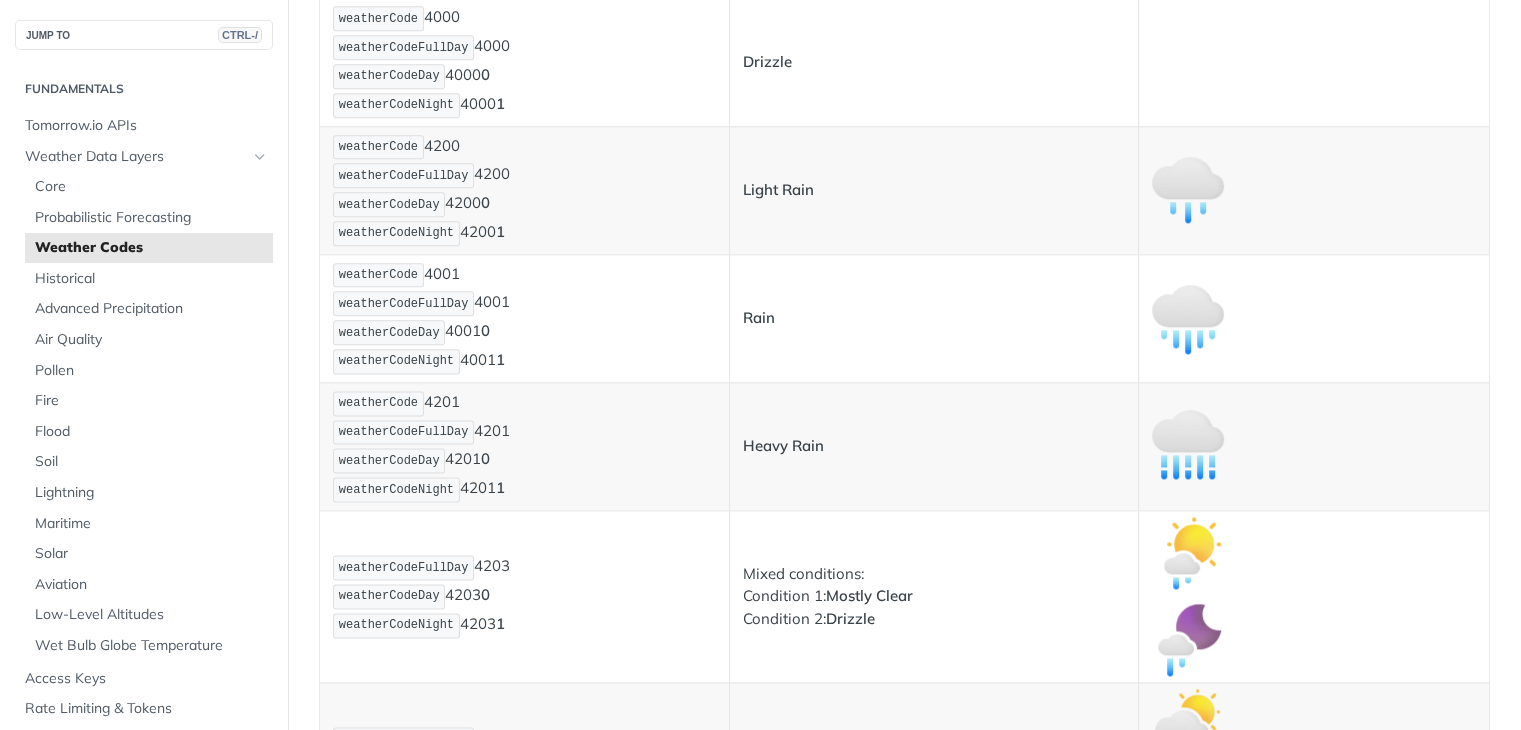 scroll, scrollTop: 2800, scrollLeft: 0, axis: vertical 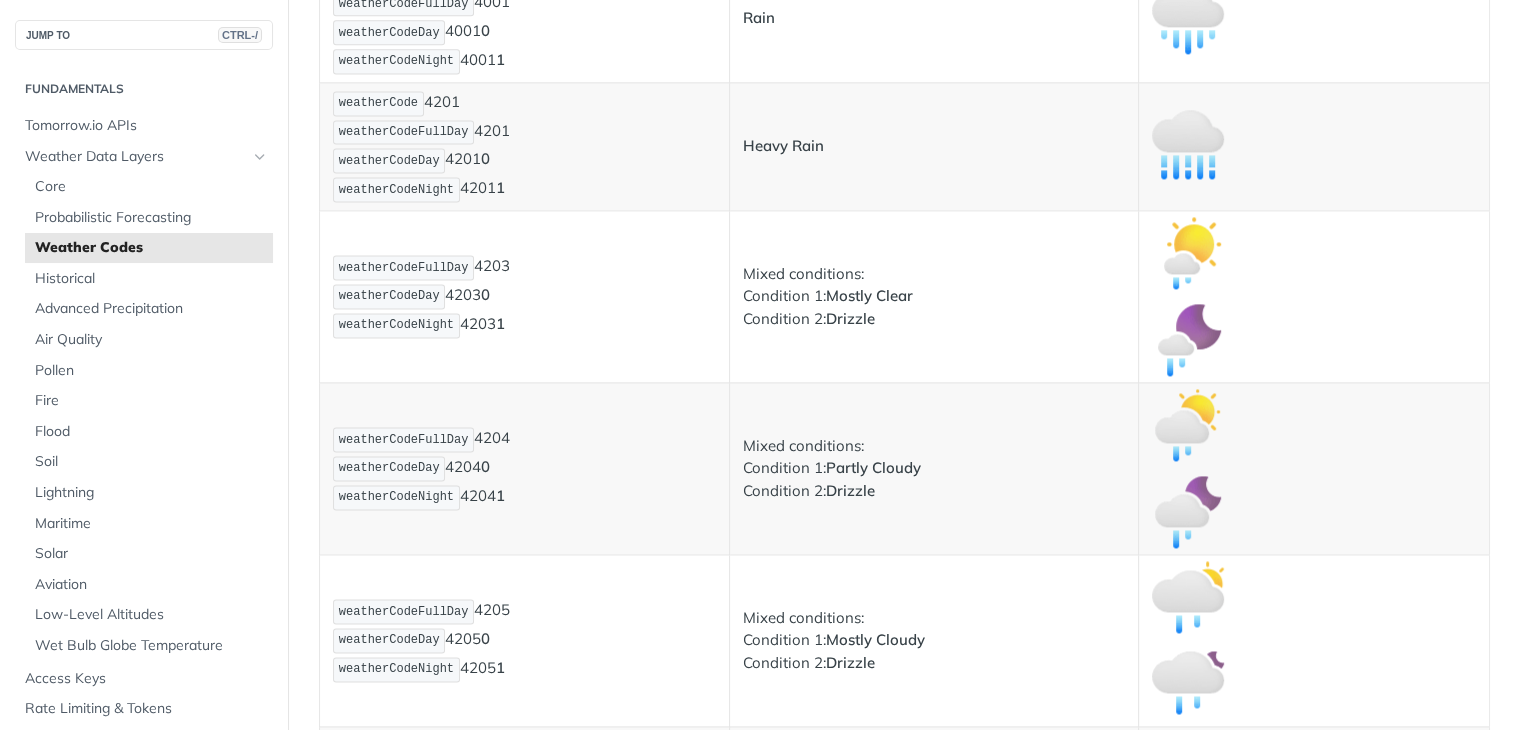 click on "Drizzle" at bounding box center (767, -239) 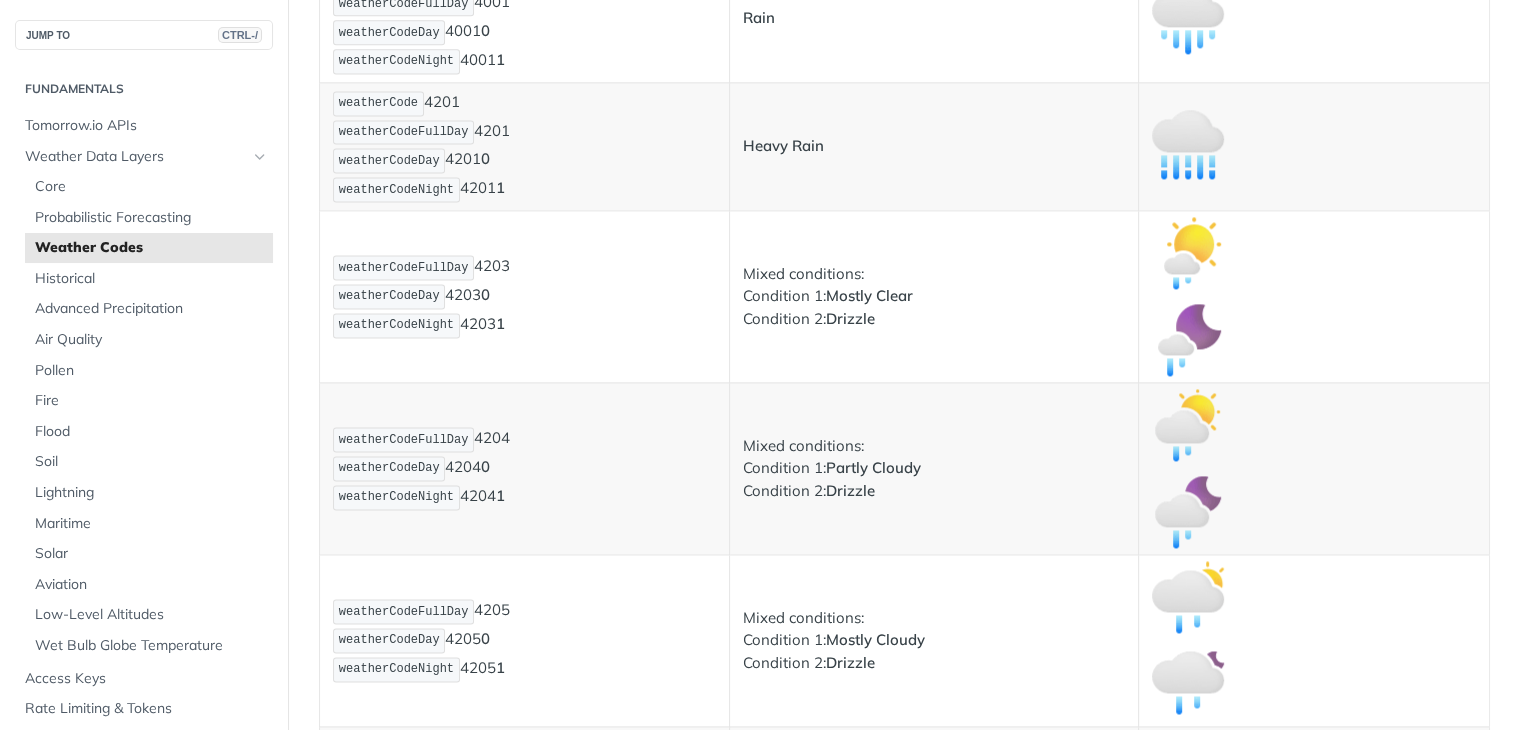 click on "weatherCode  4200
weatherCodeFullDay  4200
weatherCodeDay  4200 0
weatherCodeNight  4200 1" at bounding box center [524, -110] 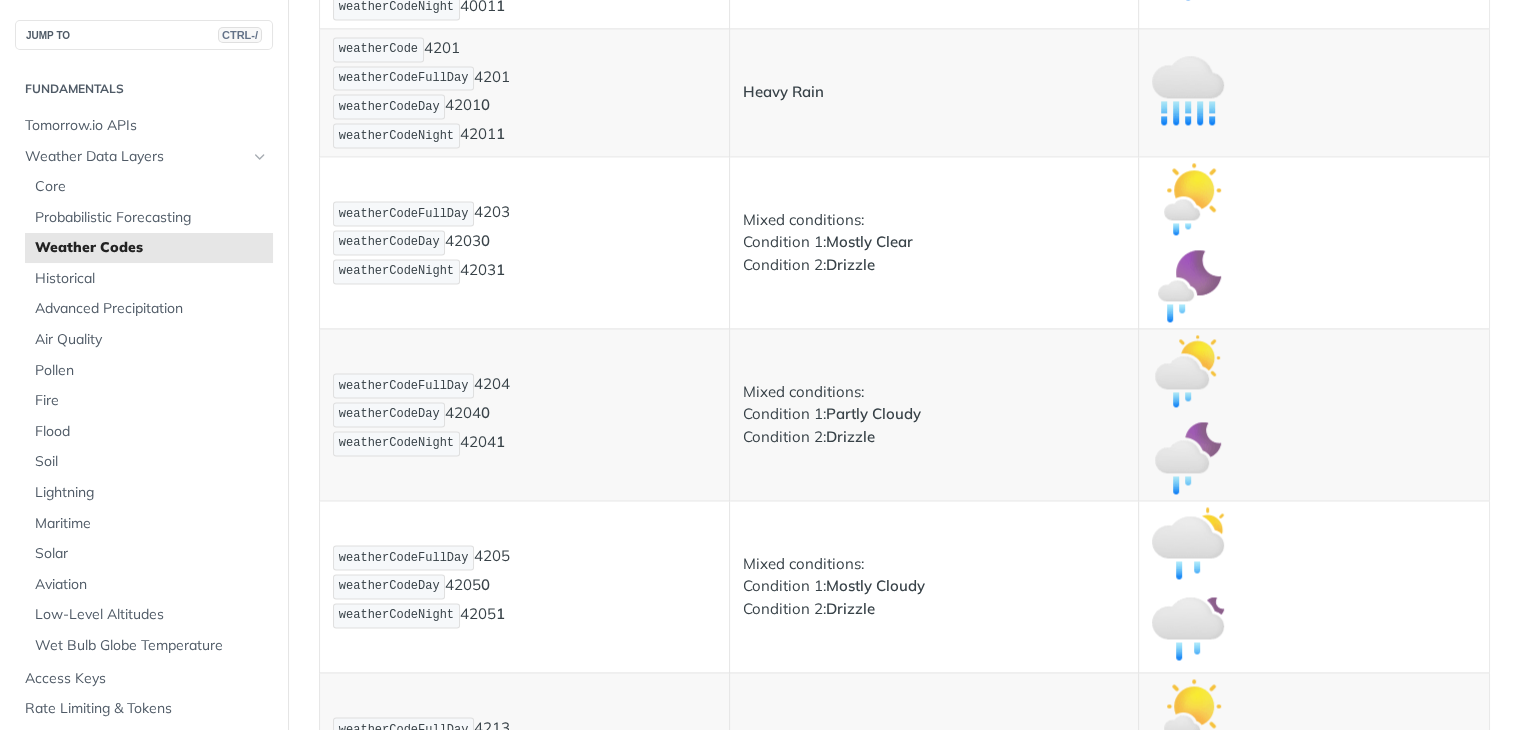 scroll, scrollTop: 2900, scrollLeft: 0, axis: vertical 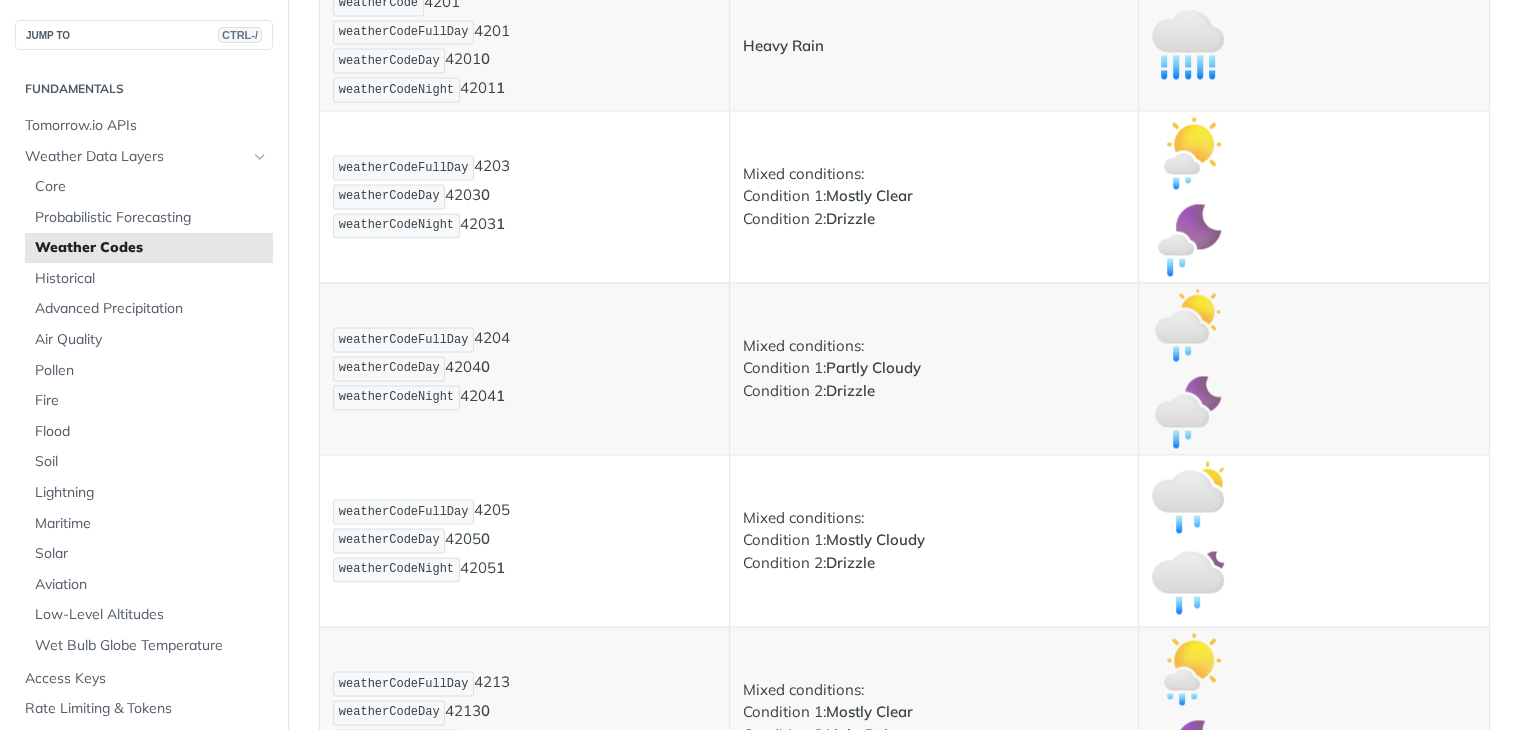 click on "weatherCode  4001
weatherCodeFullDay  4001
weatherCodeDay  4001 0
weatherCodeNight  4001 1" at bounding box center [524, -82] 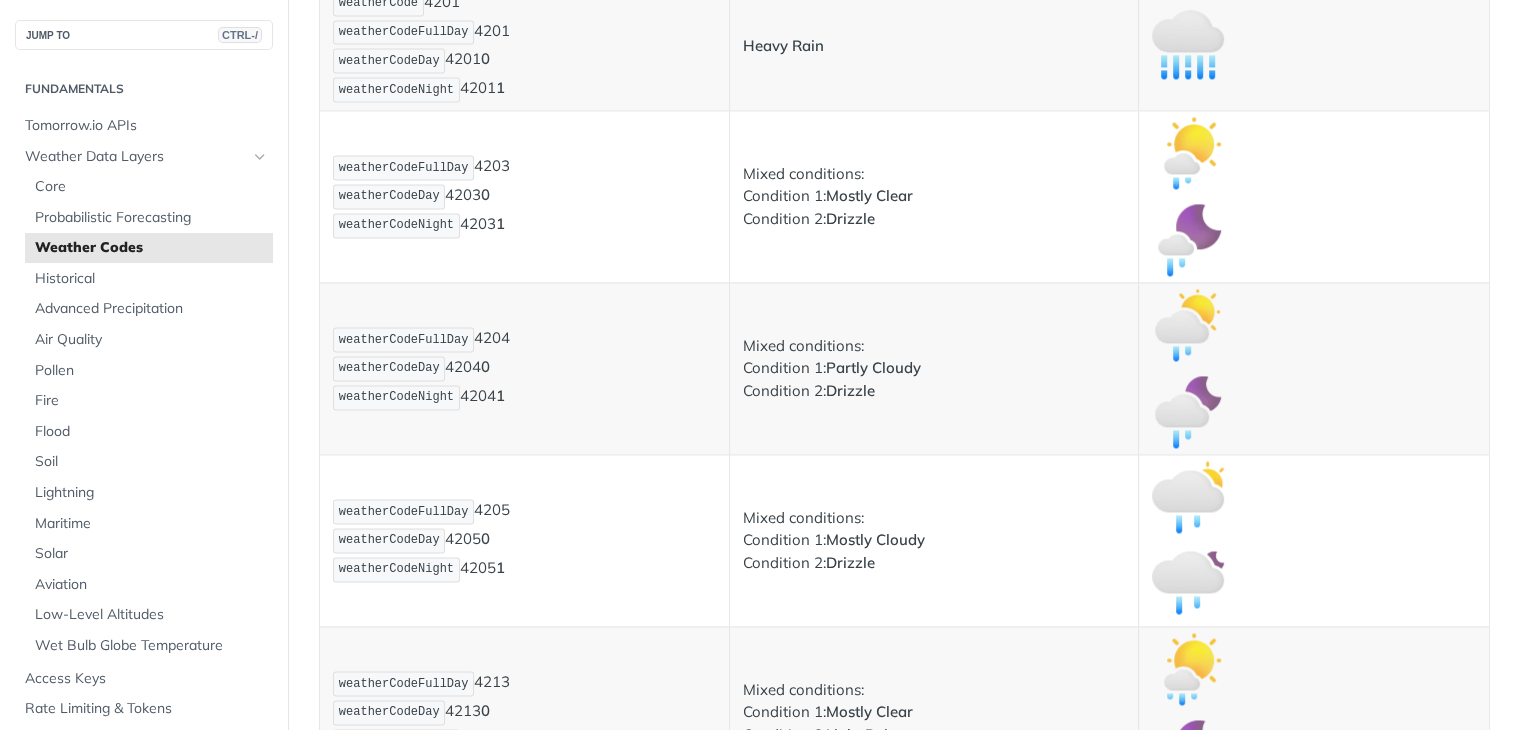 click on "Rain" at bounding box center [759, -83] 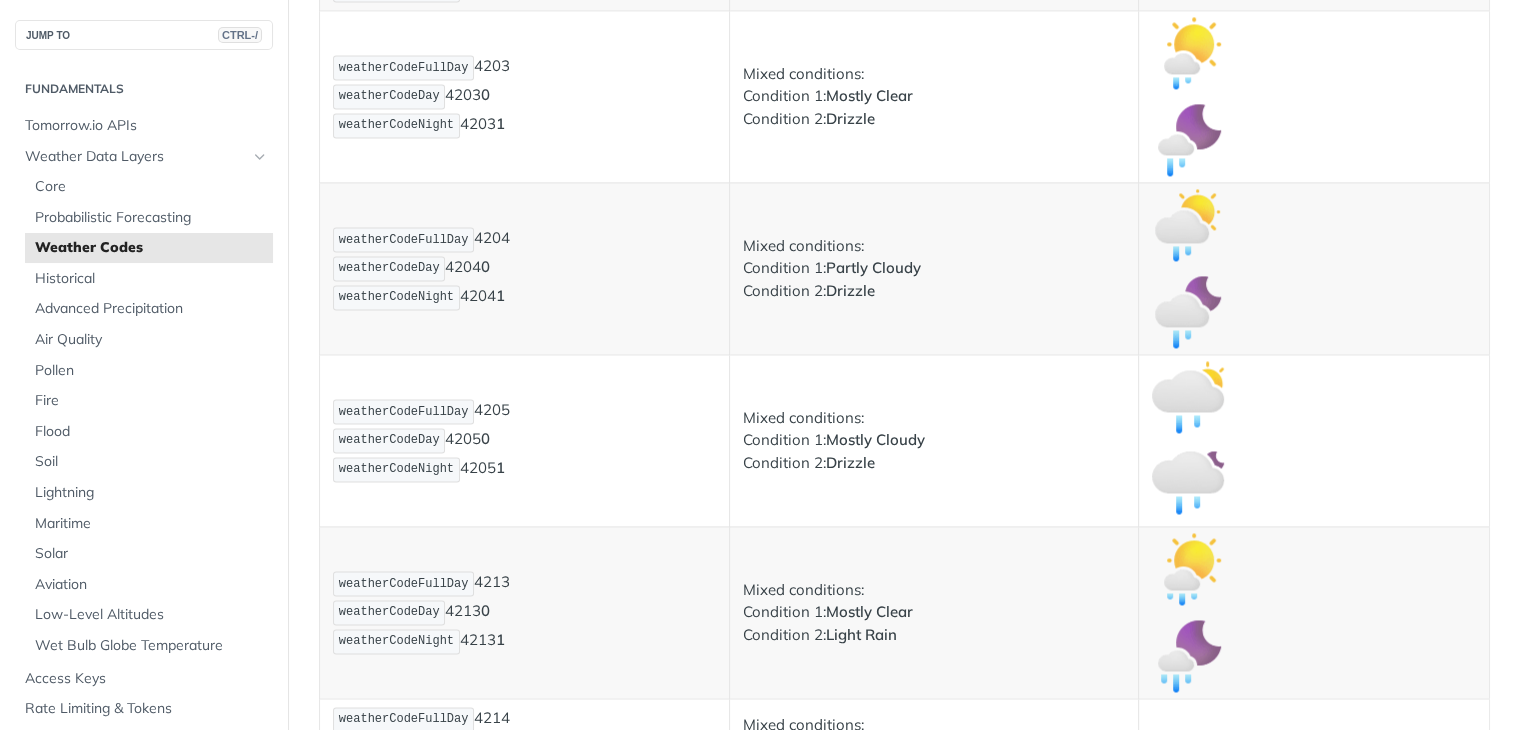 click on "weatherCode  4201
weatherCodeFullDay  4201
weatherCodeDay  4201 0
weatherCodeNight  4201 1" at bounding box center [524, -54] 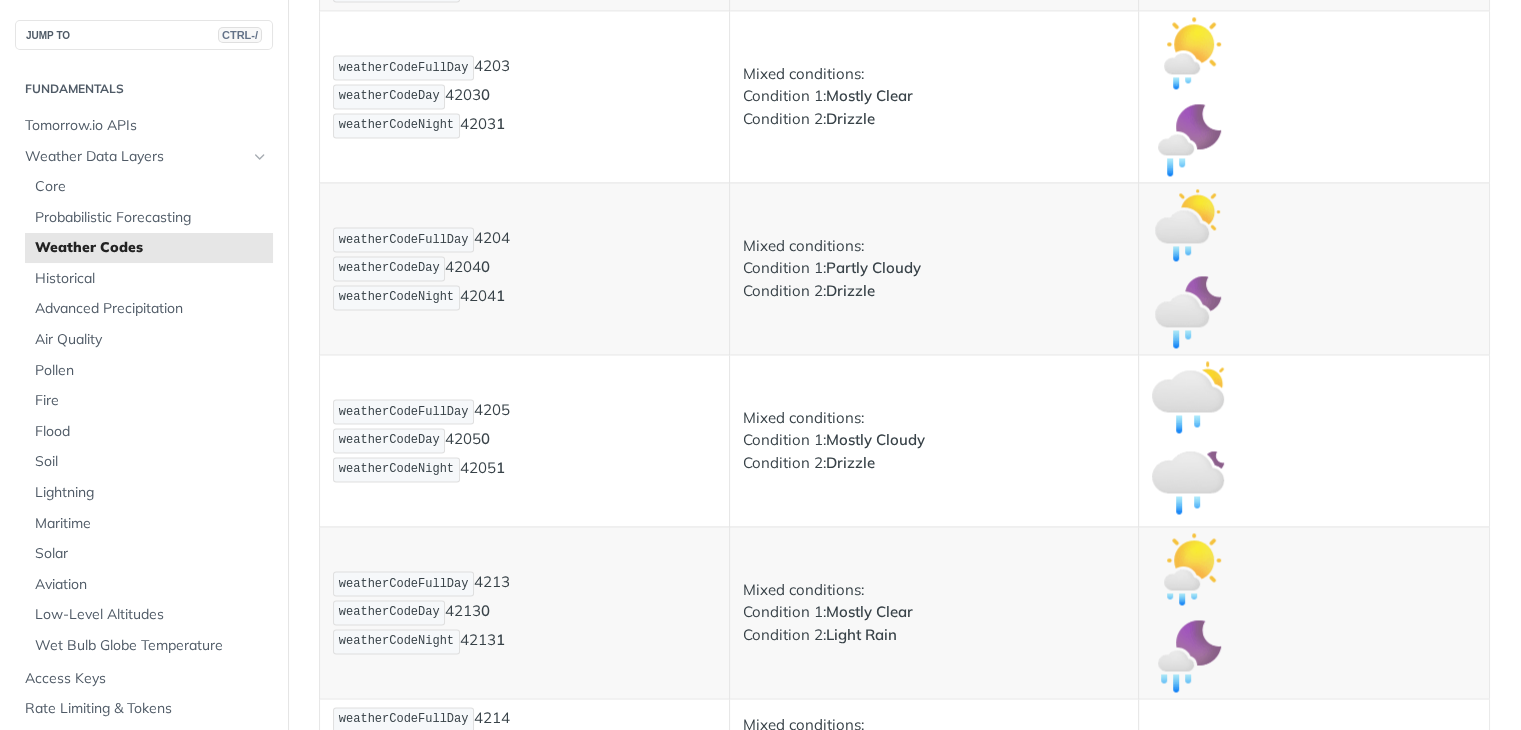 click on "Heavy Rain" at bounding box center [783, -55] 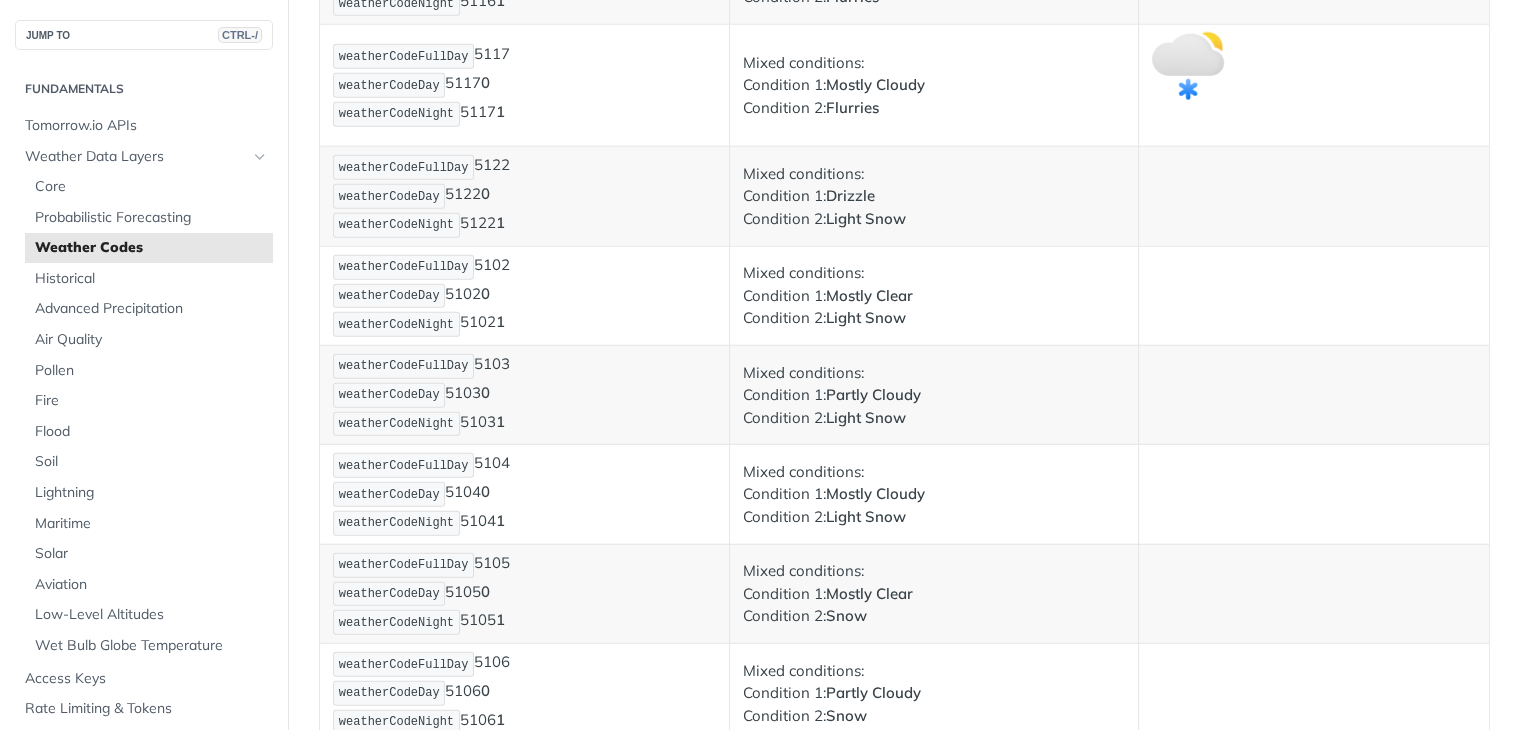 scroll, scrollTop: 5200, scrollLeft: 0, axis: vertical 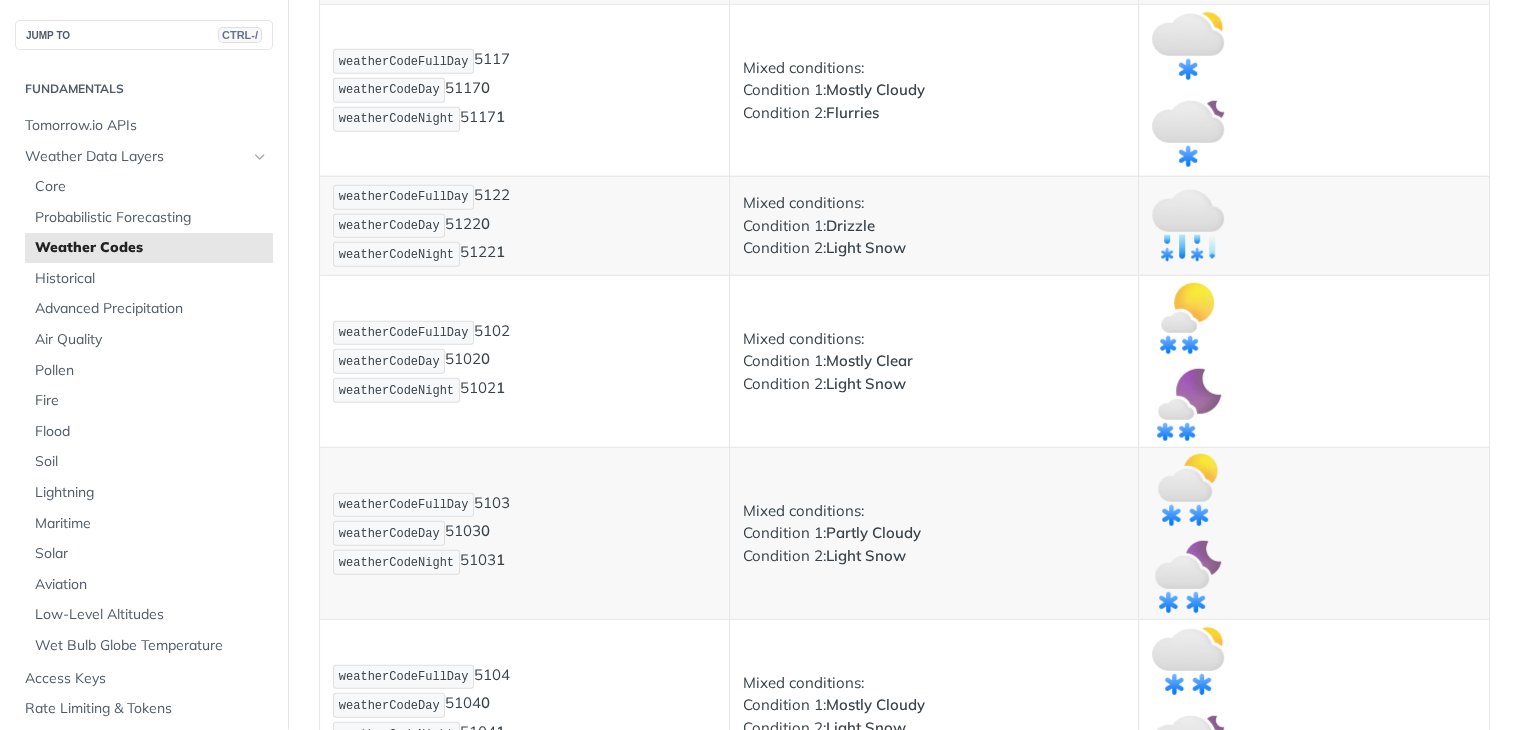 click on "weatherCode  5001
weatherCodeFullDay  5001
weatherCodeDay  5001 0
weatherCodeNight  5001 1" at bounding box center [524, -643] 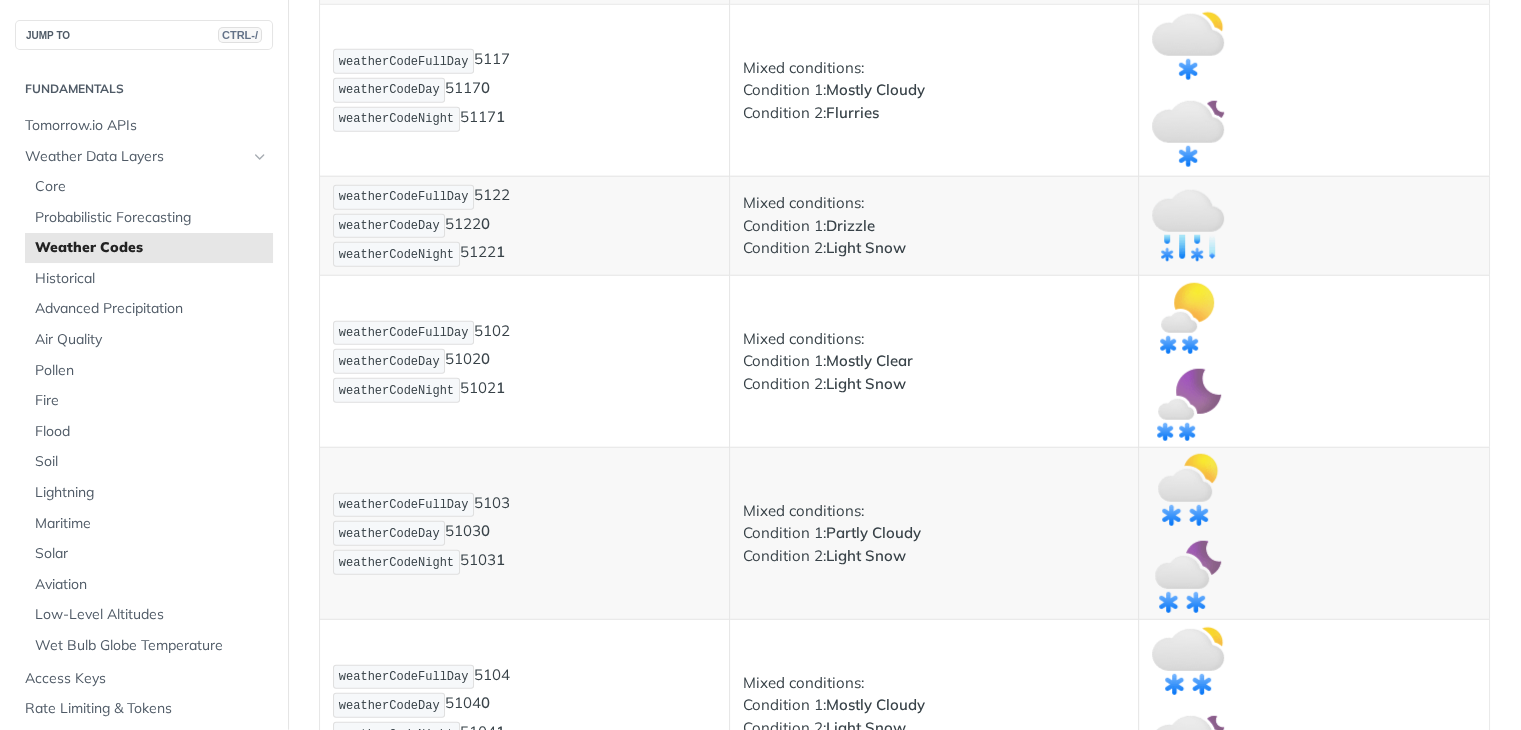 drag, startPoint x: 457, startPoint y: 360, endPoint x: 414, endPoint y: 365, distance: 43.289722 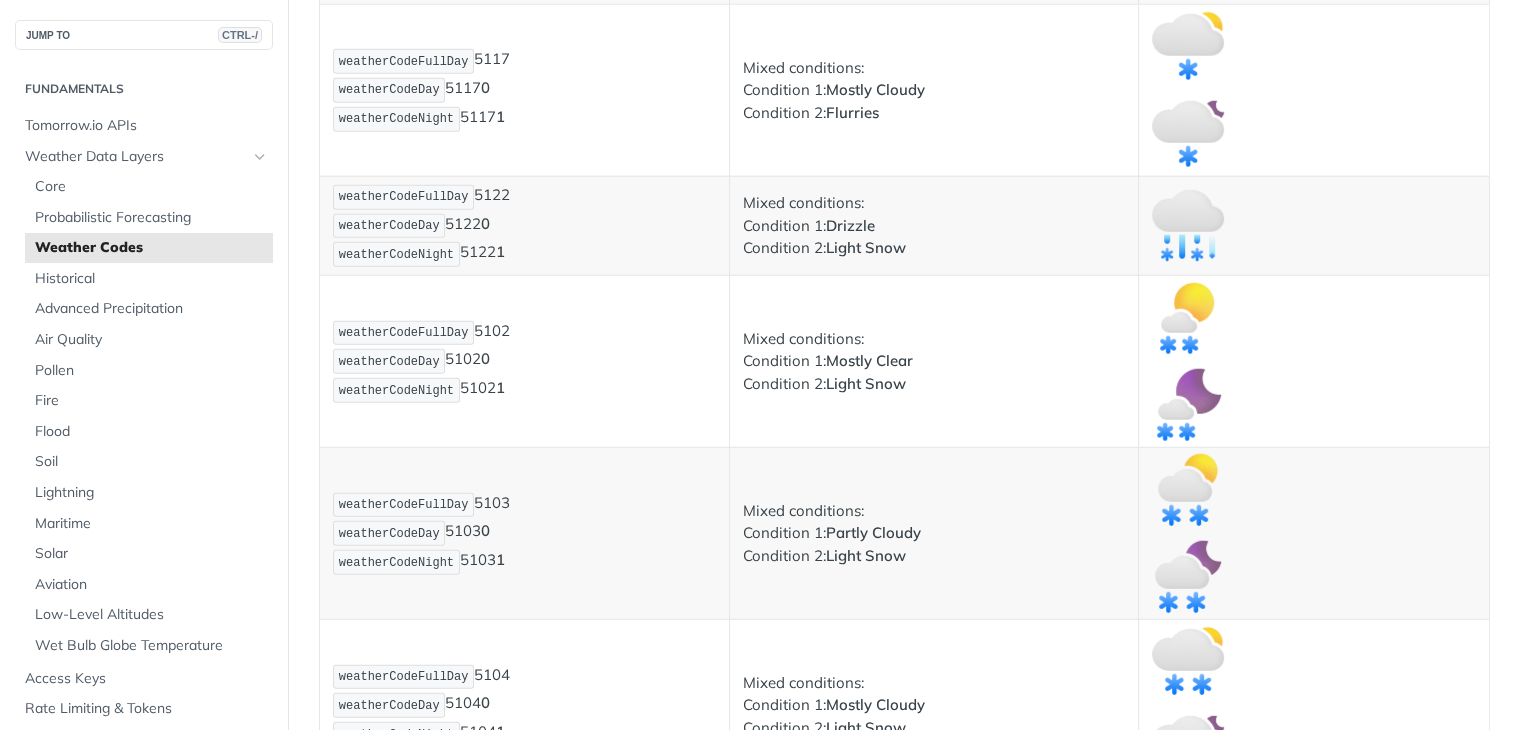 click on "Light Snow" at bounding box center [783, -516] 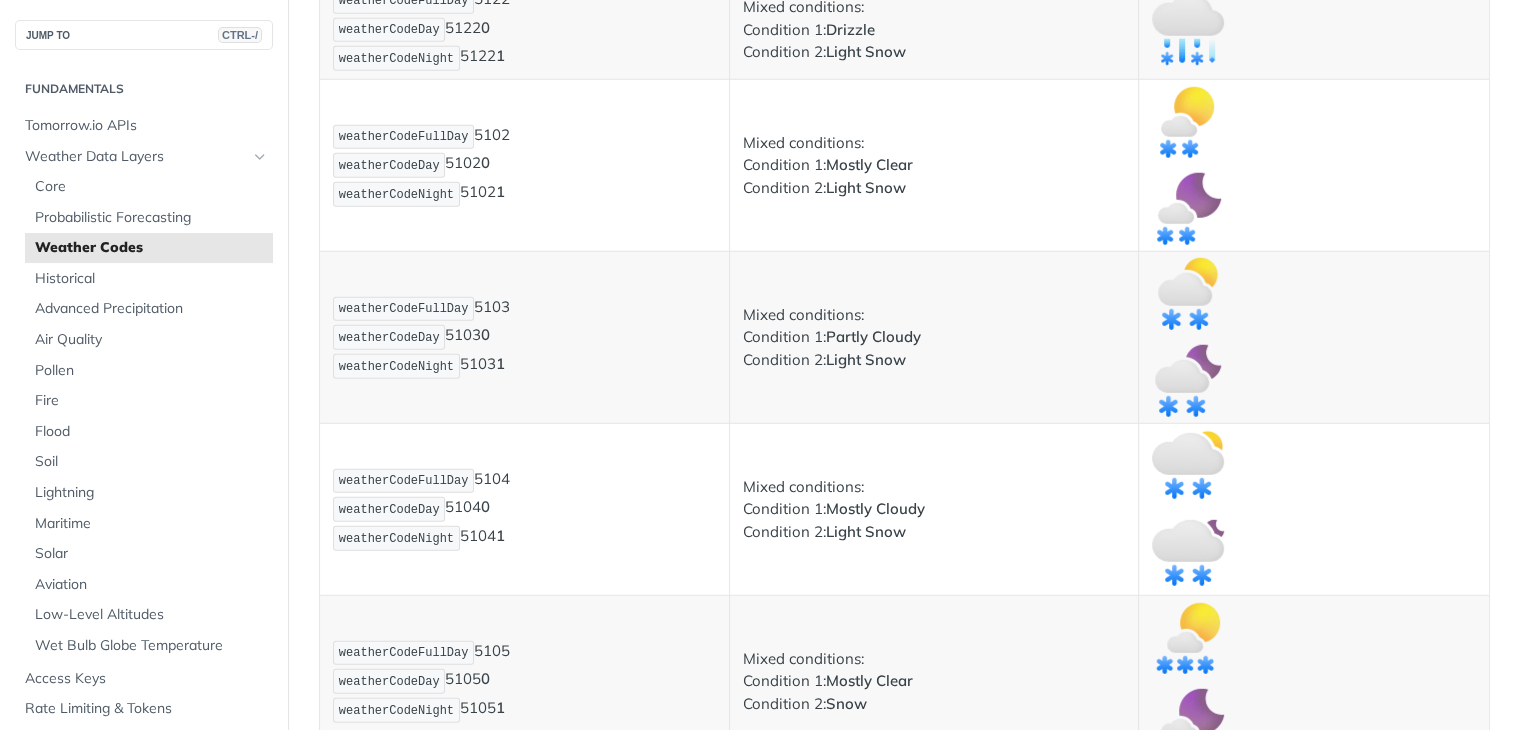 scroll, scrollTop: 5400, scrollLeft: 0, axis: vertical 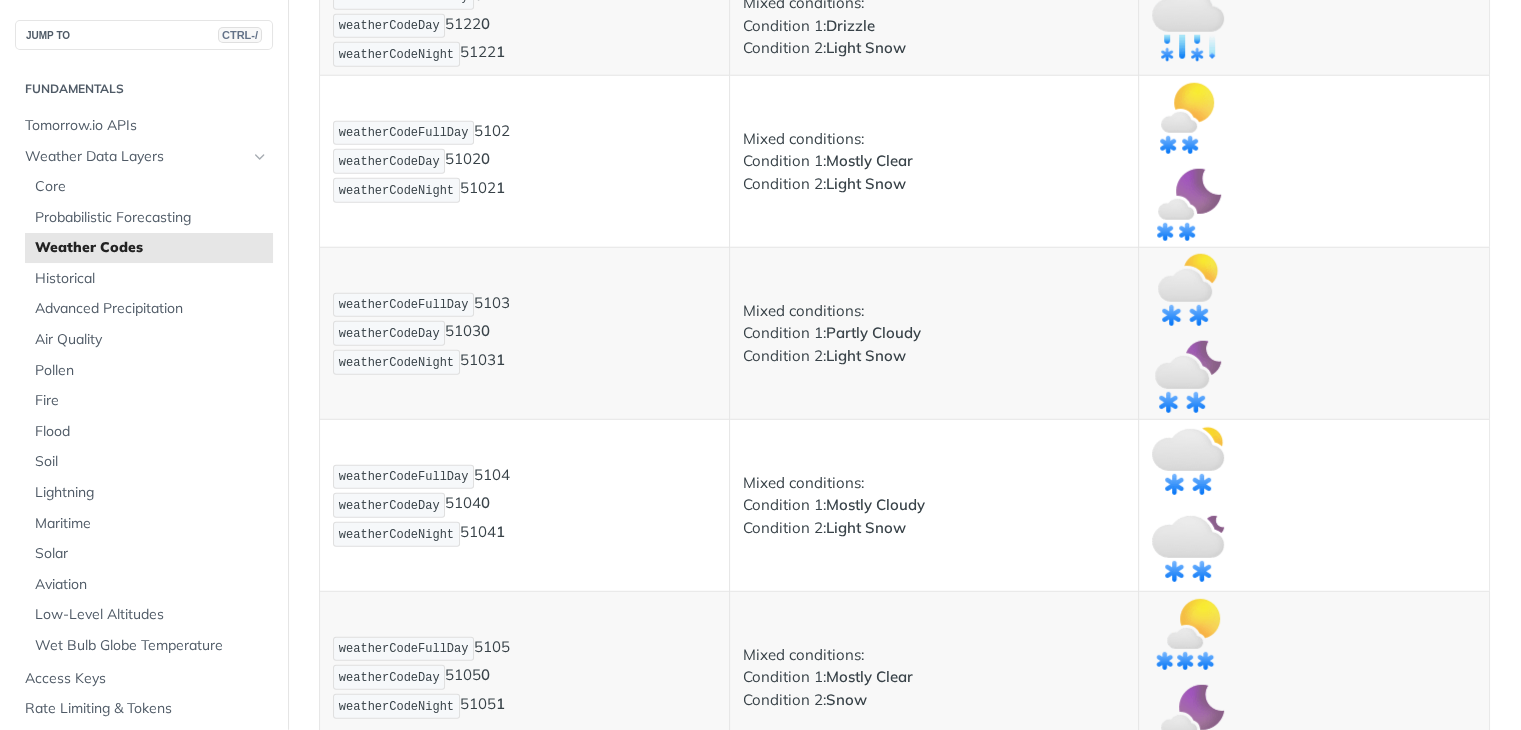 click on "weatherCode  5000
weatherCodeFullDay  5000
weatherCodeDay  5000 0
weatherCodeNight  5000 1" at bounding box center (524, -587) 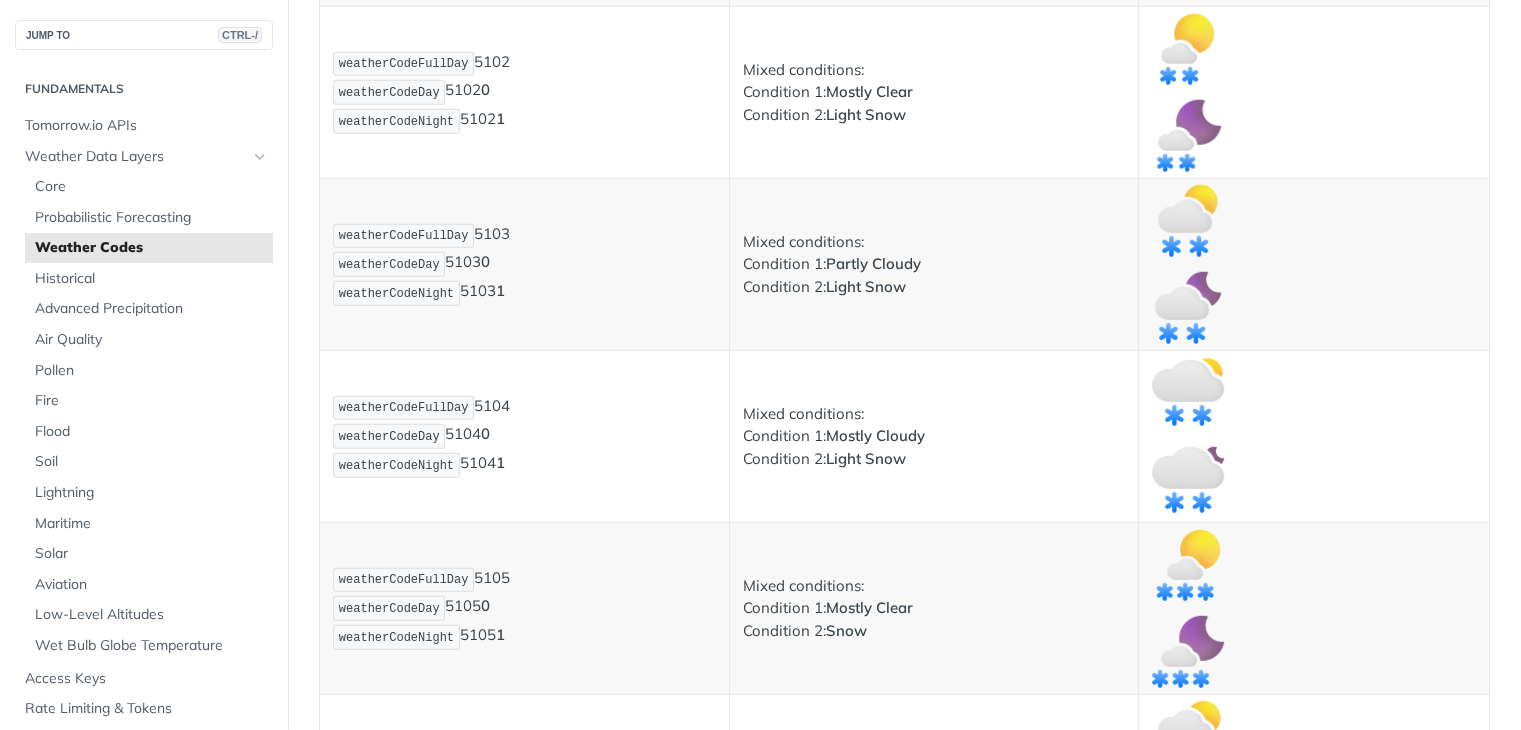 scroll, scrollTop: 5500, scrollLeft: 0, axis: vertical 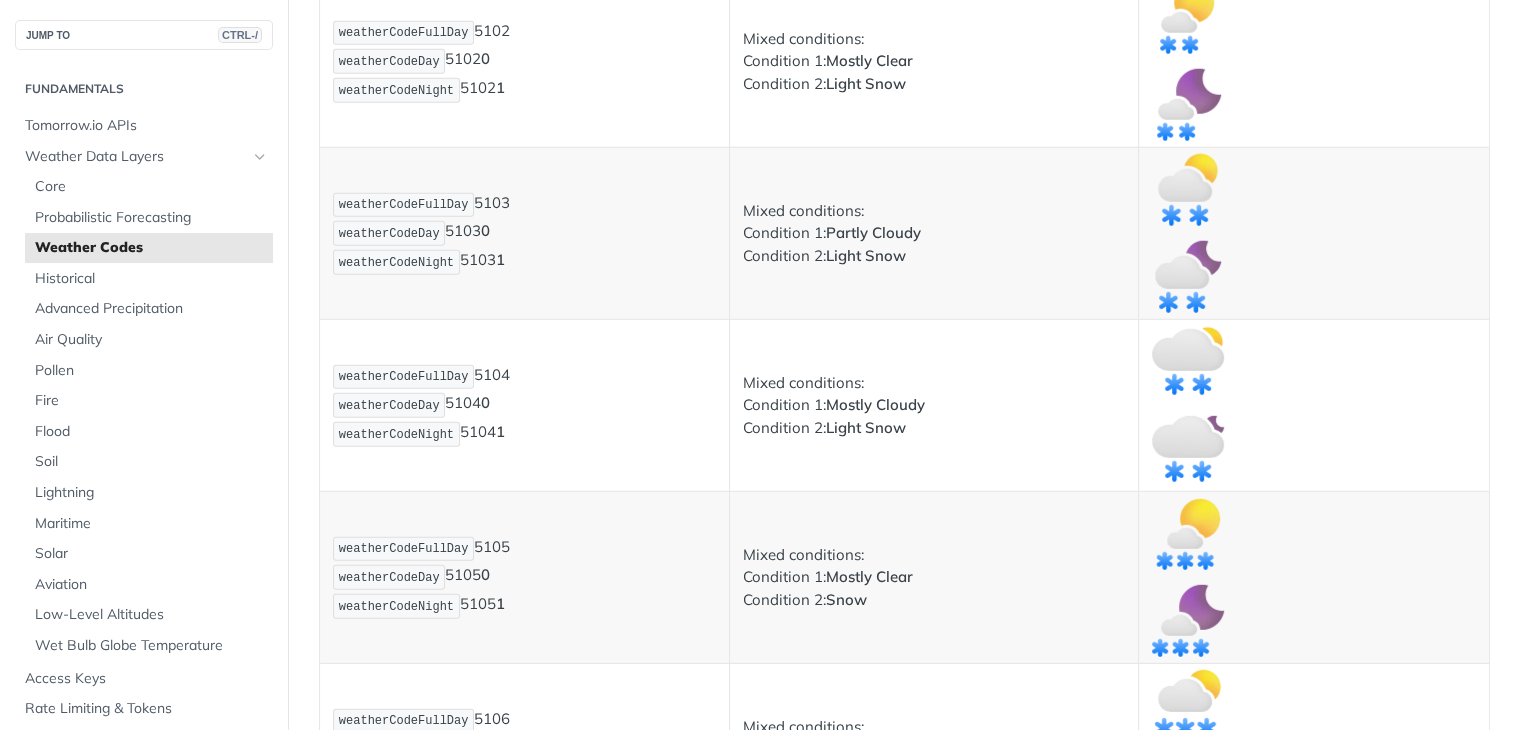 click on "weatherCode  5101
weatherCodeFullDay  5101
weatherCodeDay  5101 0
weatherCodeNight  5101 1" at bounding box center [524, -559] 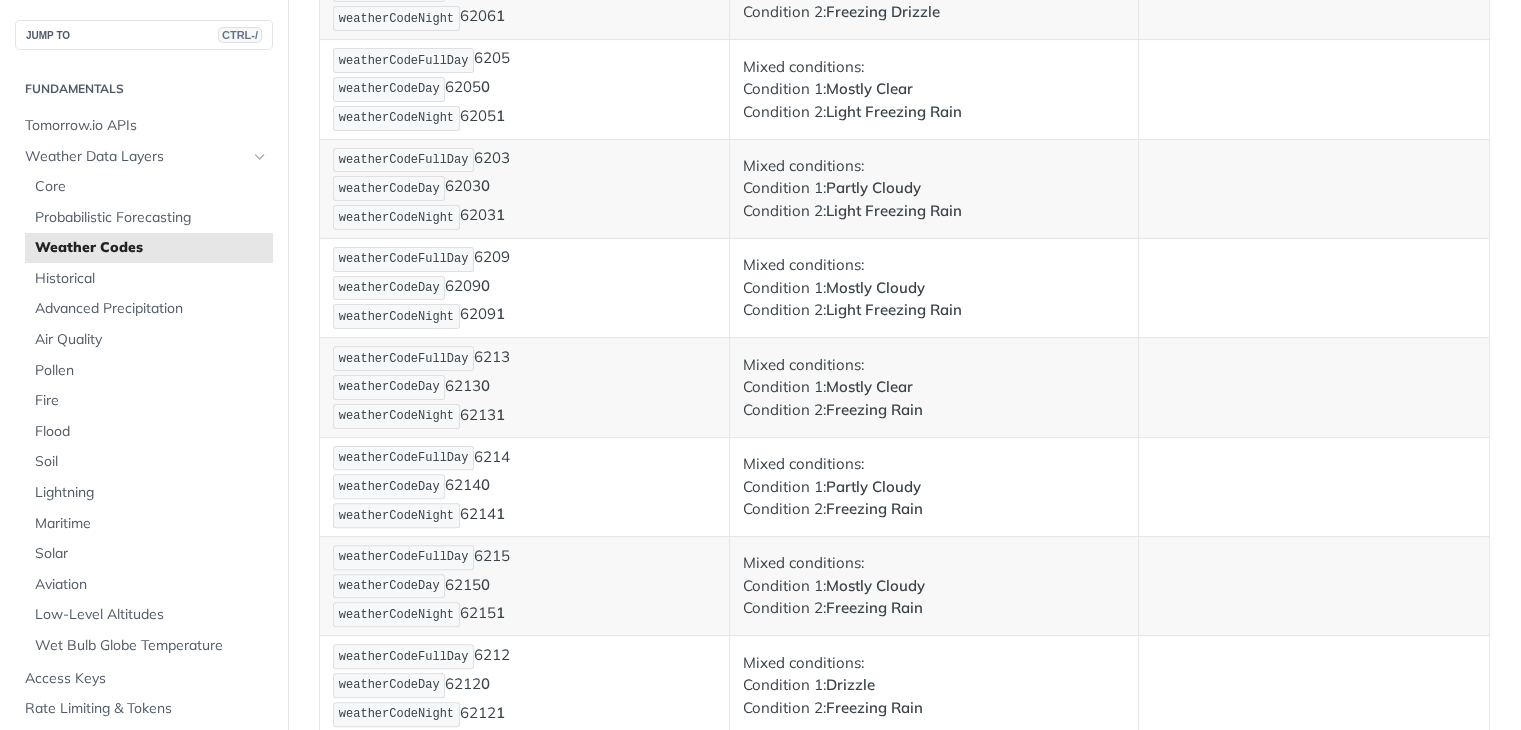 scroll, scrollTop: 8200, scrollLeft: 0, axis: vertical 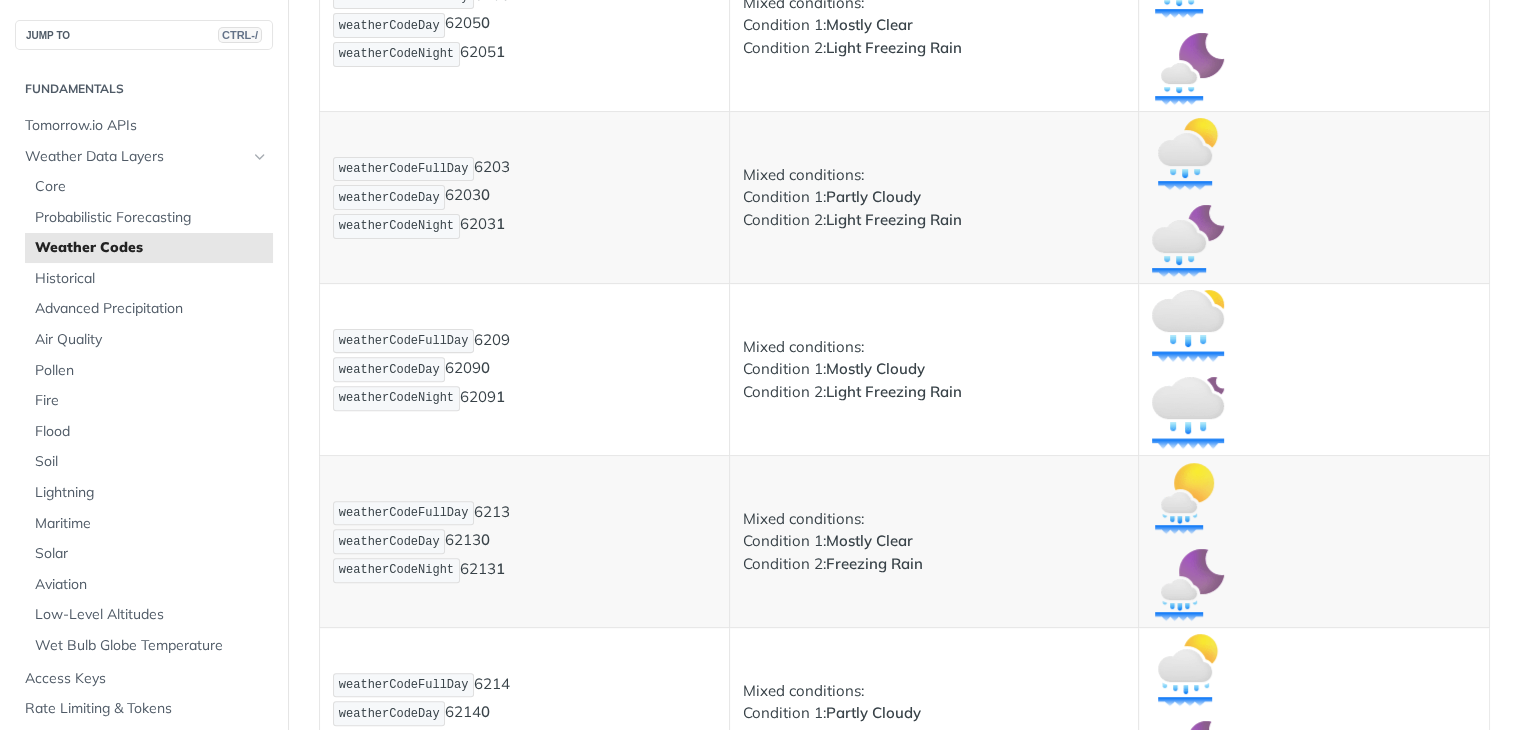 click on "weatherCode  6000
weatherCodeFullDay  6000
weatherCodeDay  6000 0
weatherCodeNight  6000 1" at bounding box center (524, -1006) 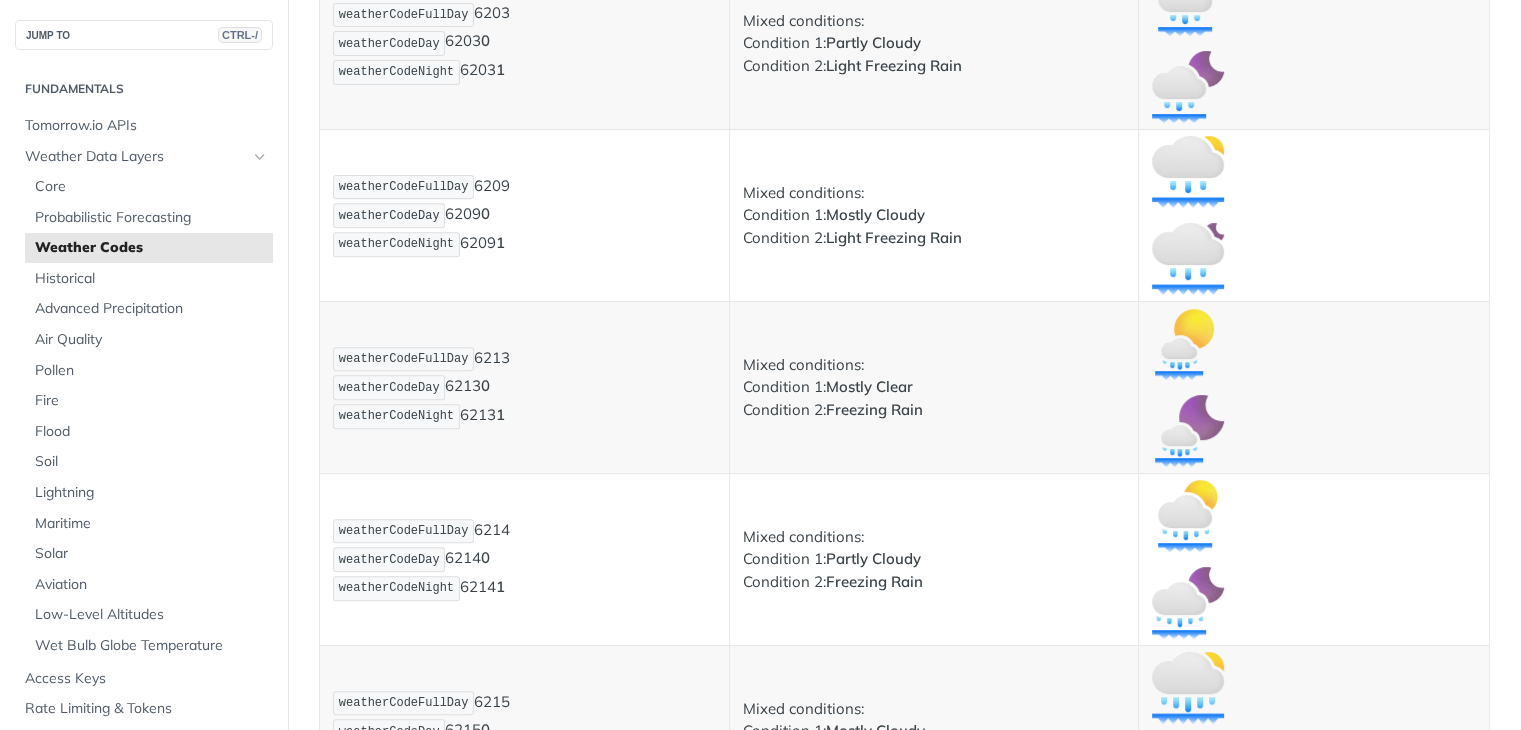 scroll, scrollTop: 8400, scrollLeft: 0, axis: vertical 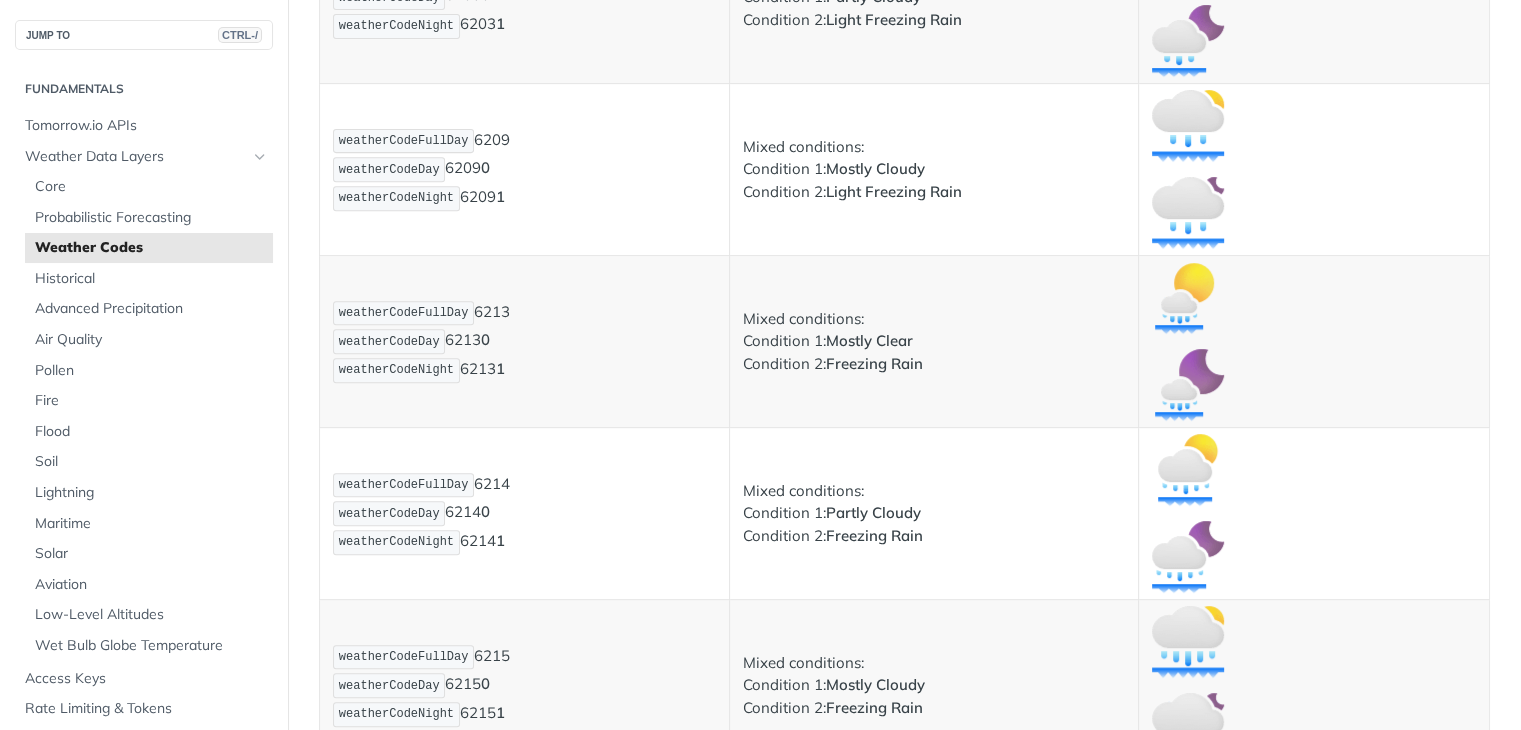 click on "weatherCode  6200
weatherCodeFullDay  6200
weatherCodeDay  6200 0
weatherCodeNight  6200 1" at bounding box center (524, -1078) 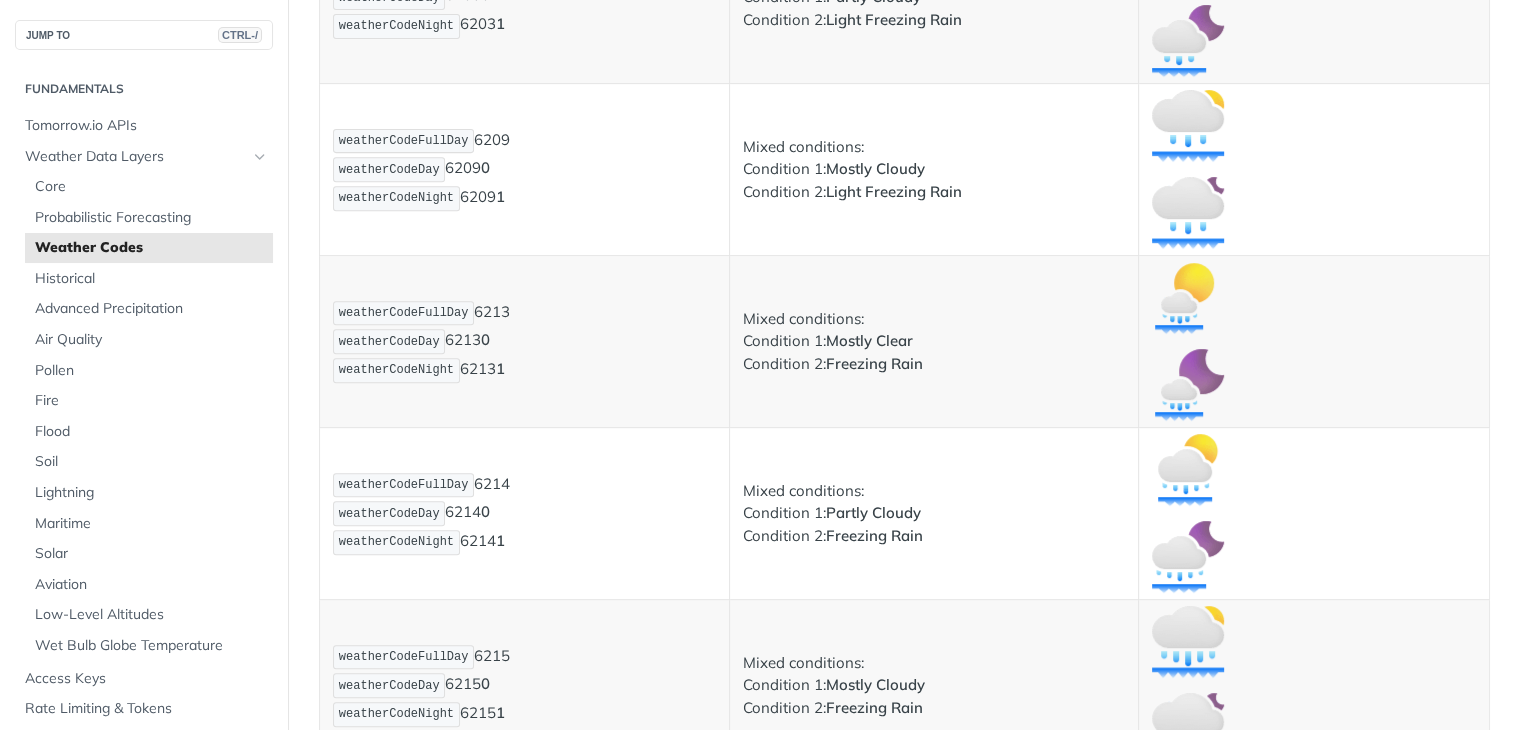 click on "Light Freezing Drizzle" at bounding box center (819, -1079) 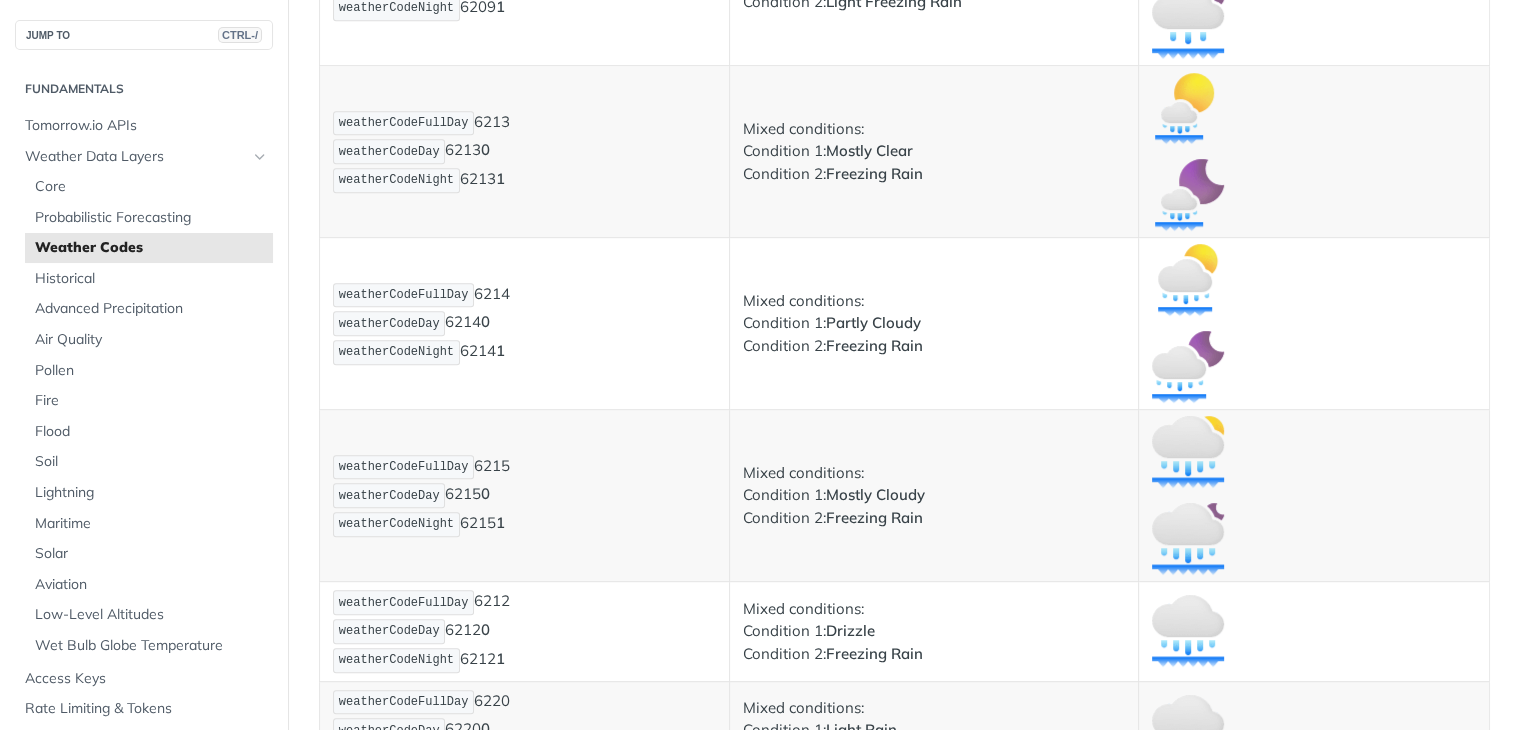 scroll, scrollTop: 8600, scrollLeft: 0, axis: vertical 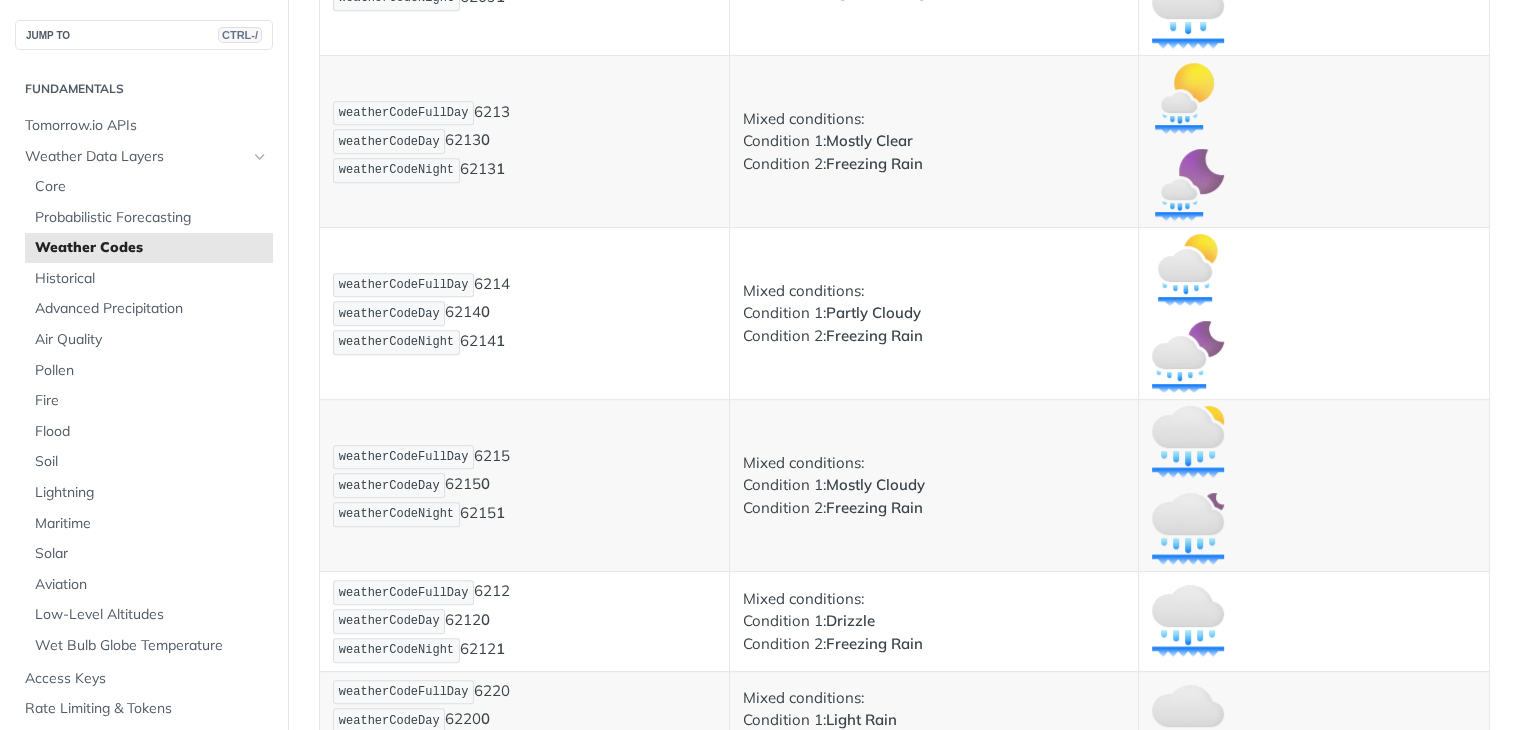 click on "weatherCode  6201
weatherCodeFullDay  6201
weatherCodeDay  6201 0
weatherCodeNight  6201 1" at bounding box center [524, -1022] 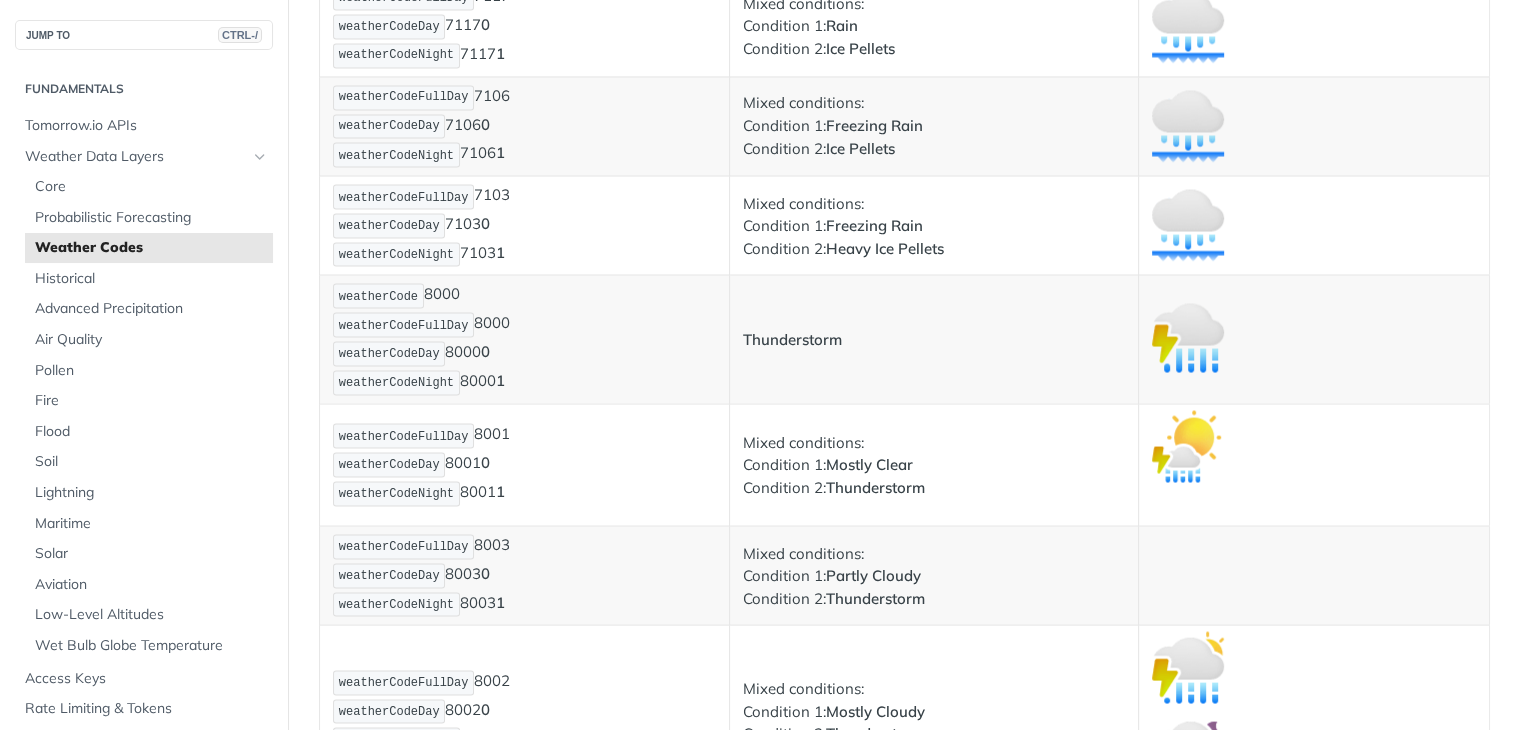 scroll, scrollTop: 11400, scrollLeft: 0, axis: vertical 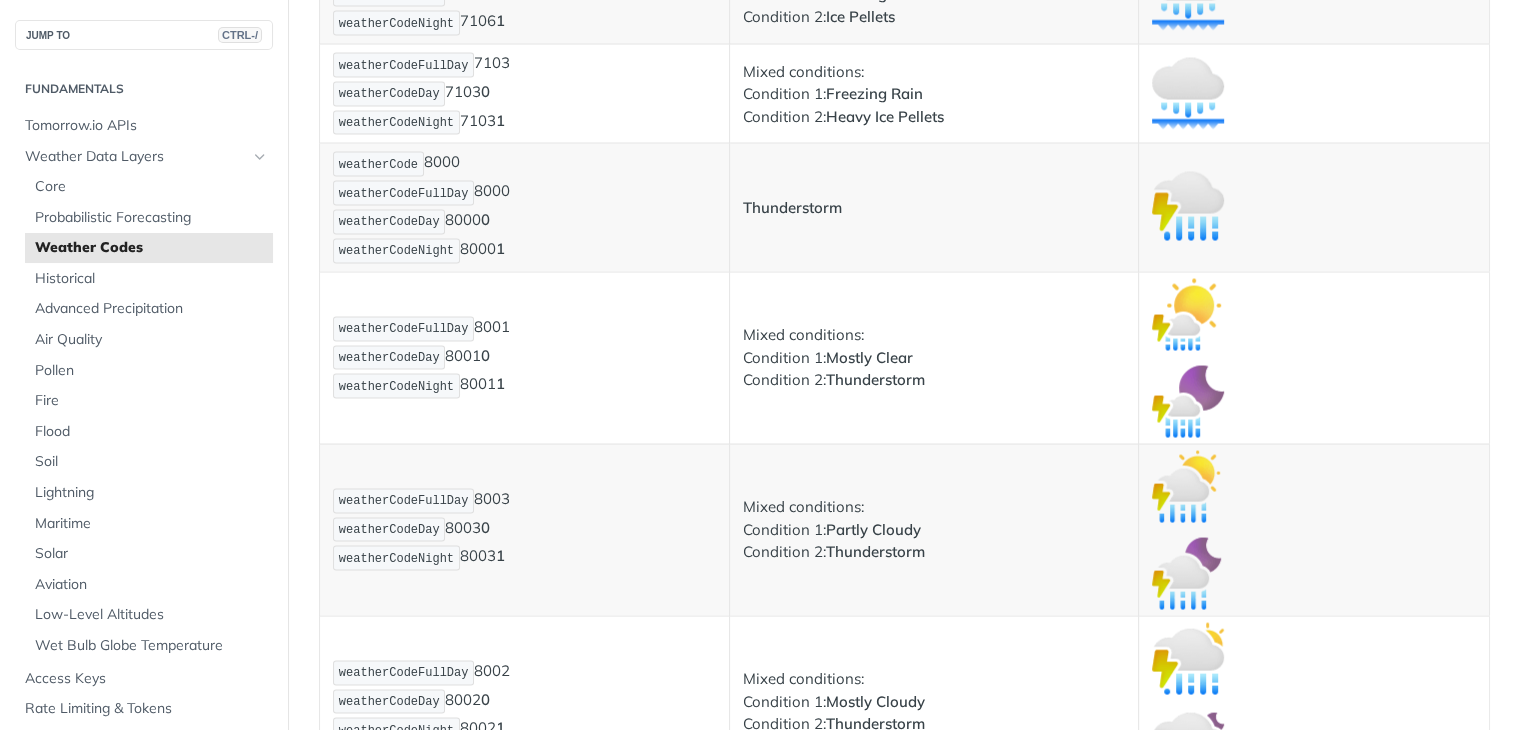 click on "weatherCode  7102
weatherCodeFullDay  7102
weatherCodeDay  7102 0
weatherCodeNight  7102 1" at bounding box center [524, -1569] 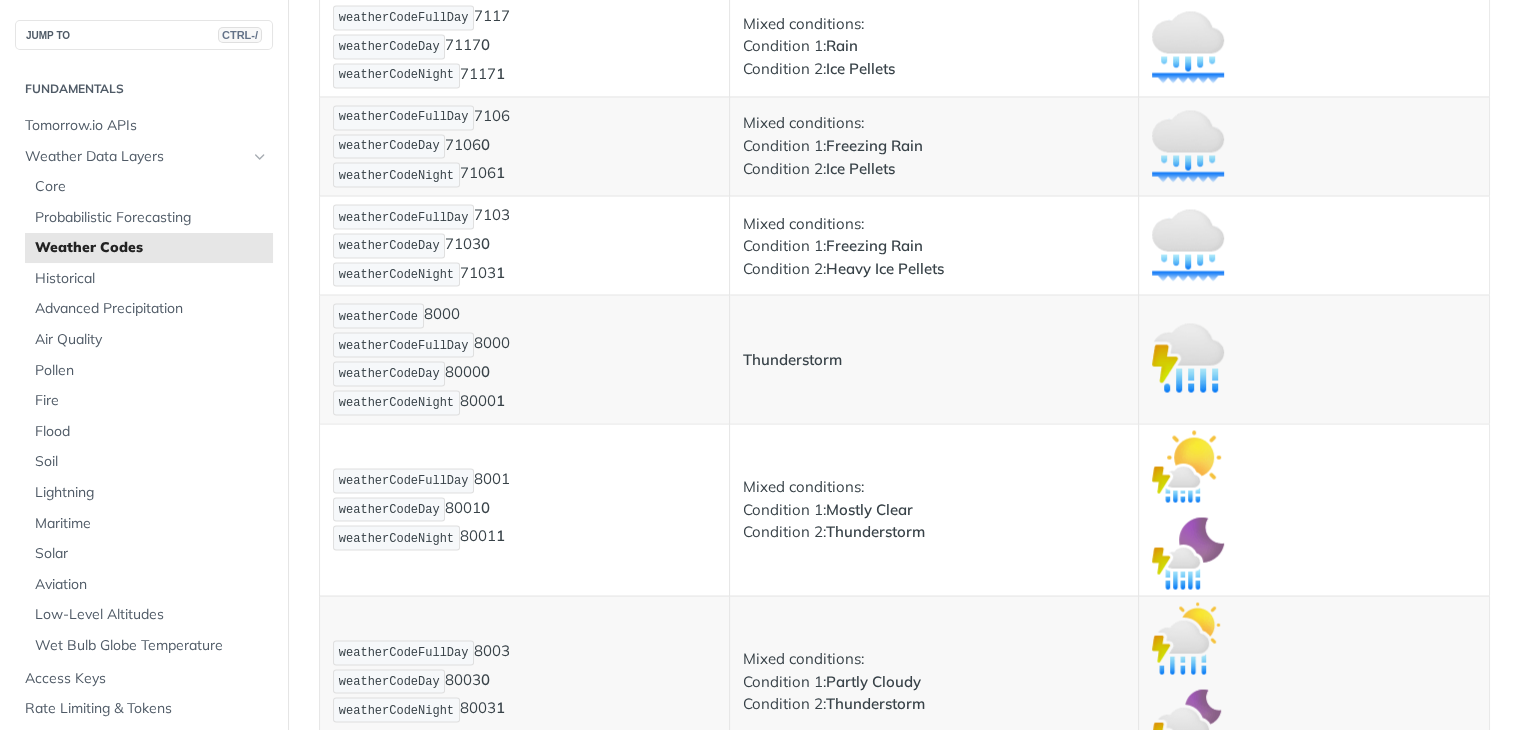 scroll, scrollTop: 11200, scrollLeft: 0, axis: vertical 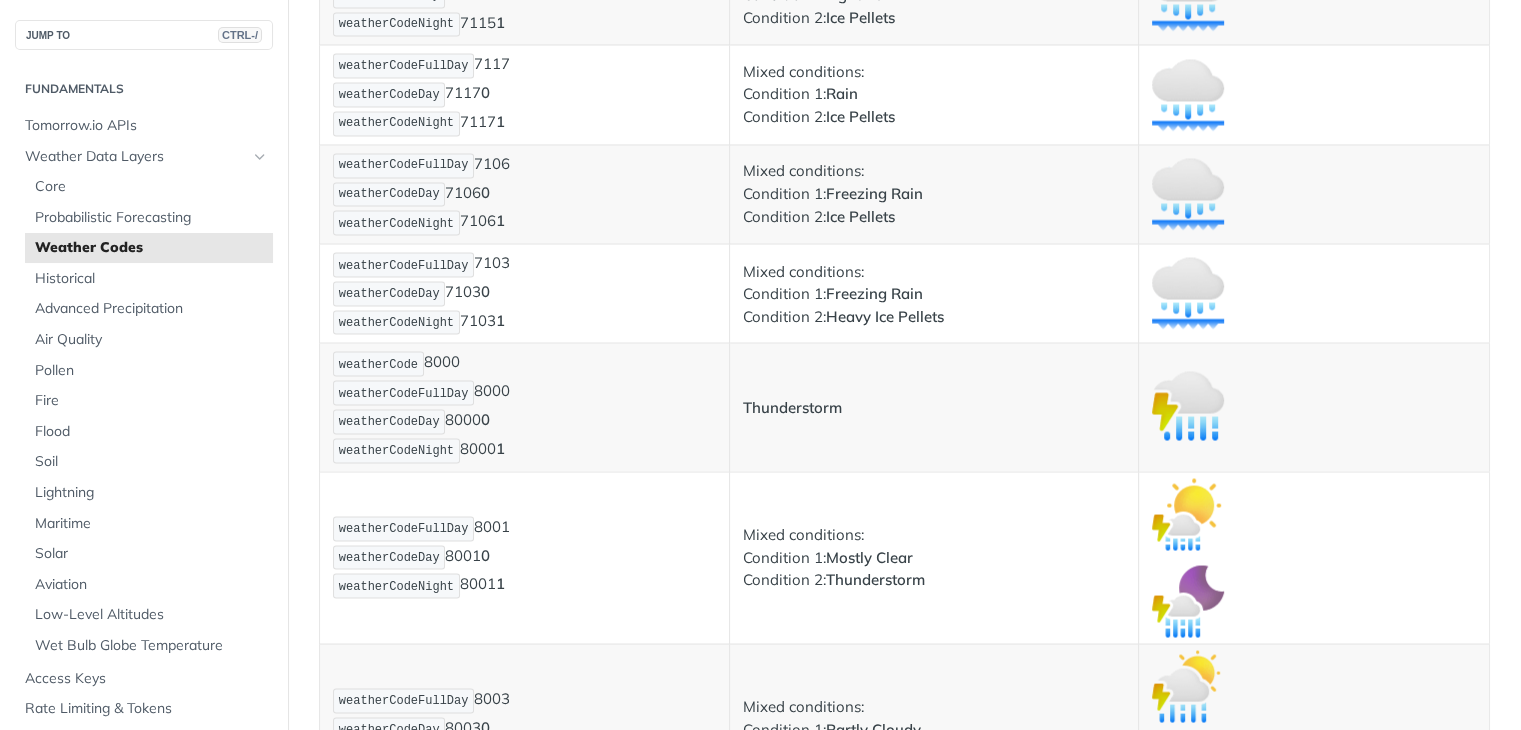click on "Light Ice Pellets" at bounding box center [797, -1369] 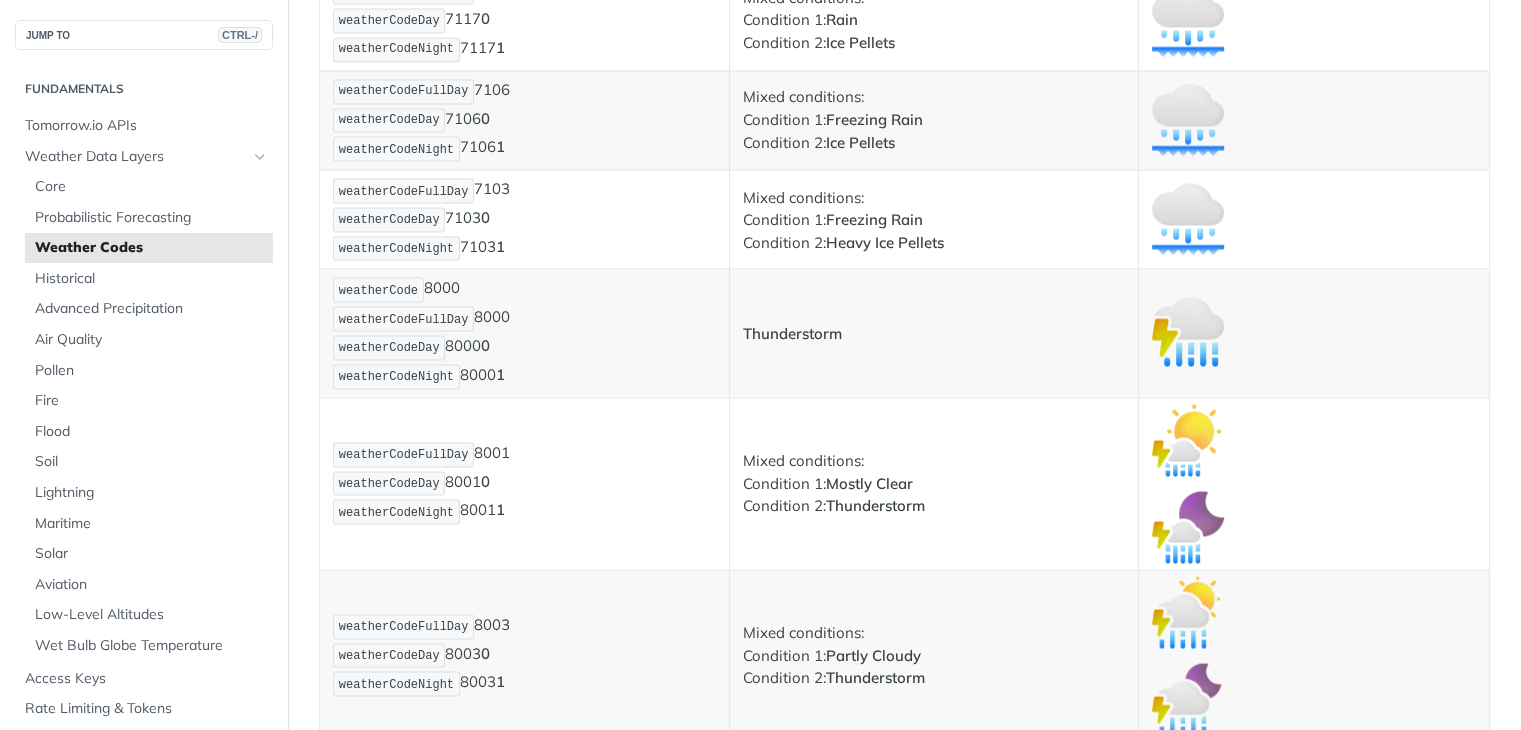scroll, scrollTop: 11300, scrollLeft: 0, axis: vertical 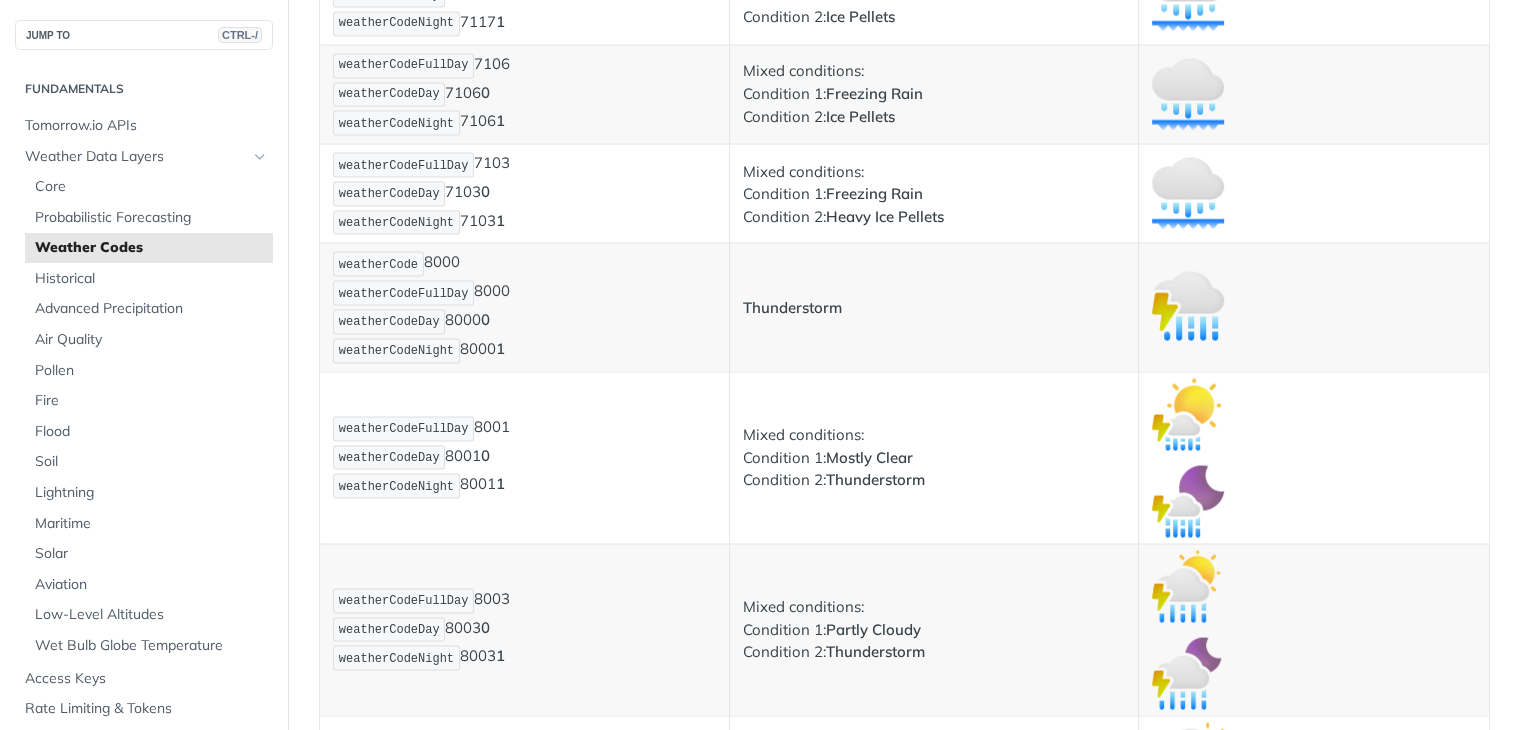 click on "weatherCode  7000
weatherCodeFullDay  7000
weatherCodeDay  7000 0
weatherCodeNight  7000 1" at bounding box center (524, -1341) 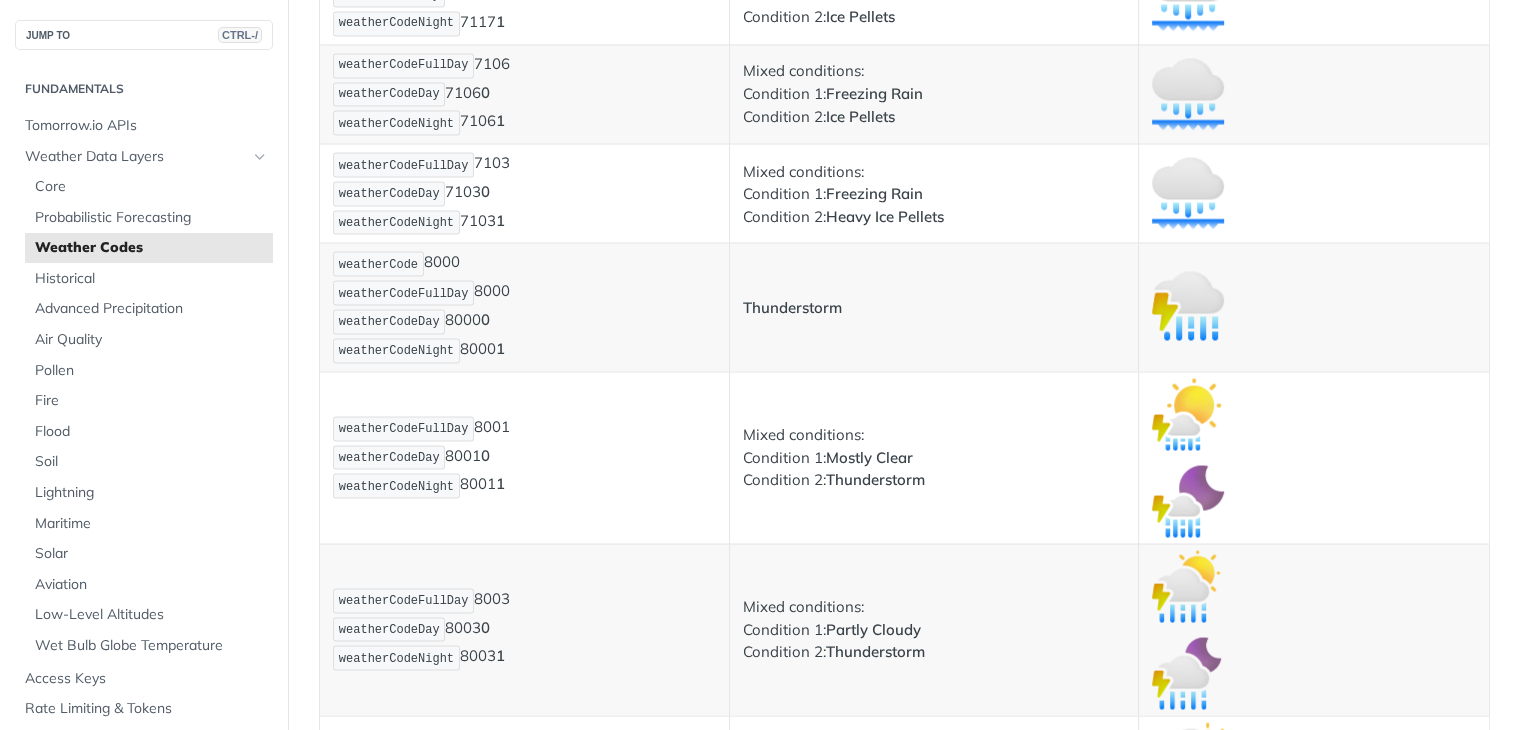 click on "Ice Pellets" at bounding box center (777, -1341) 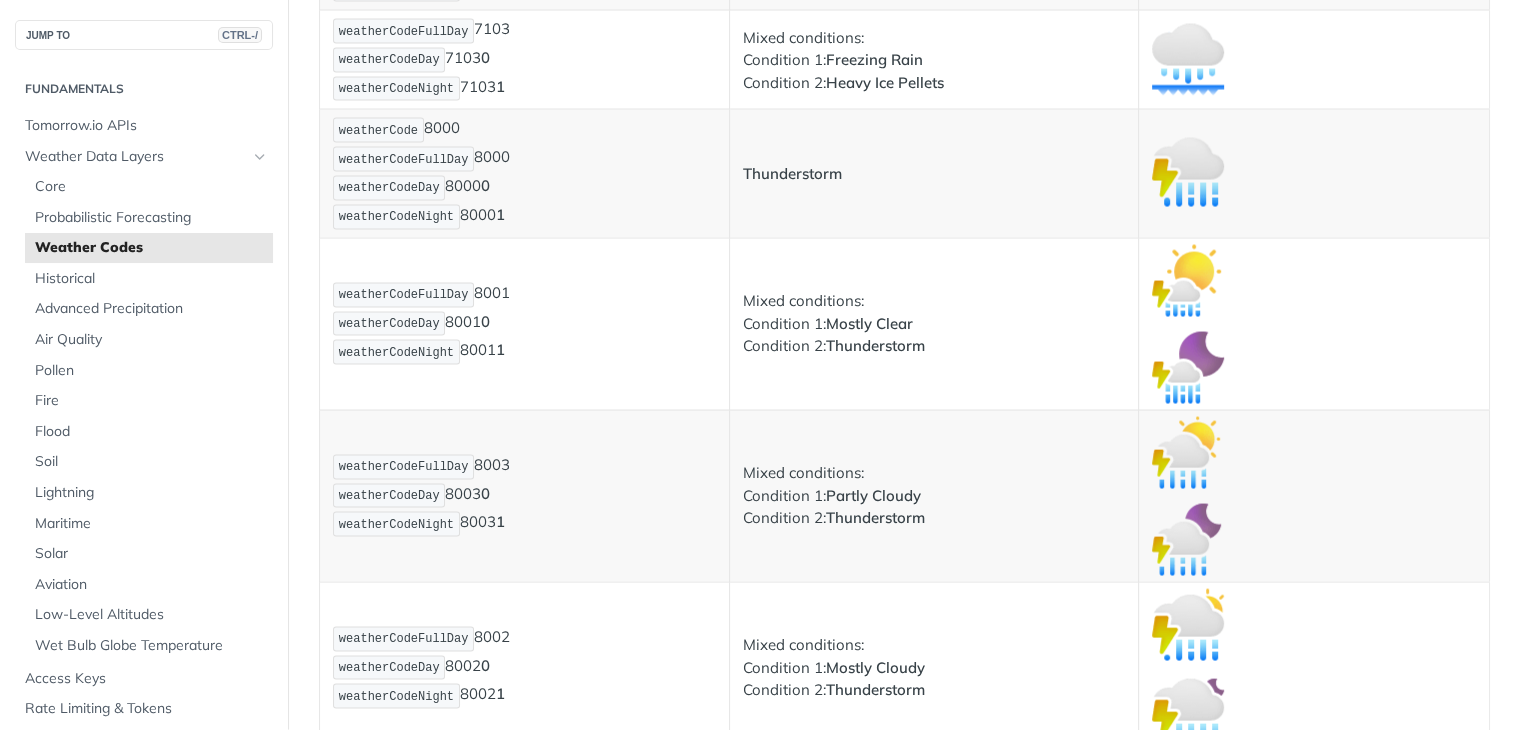 scroll, scrollTop: 11500, scrollLeft: 0, axis: vertical 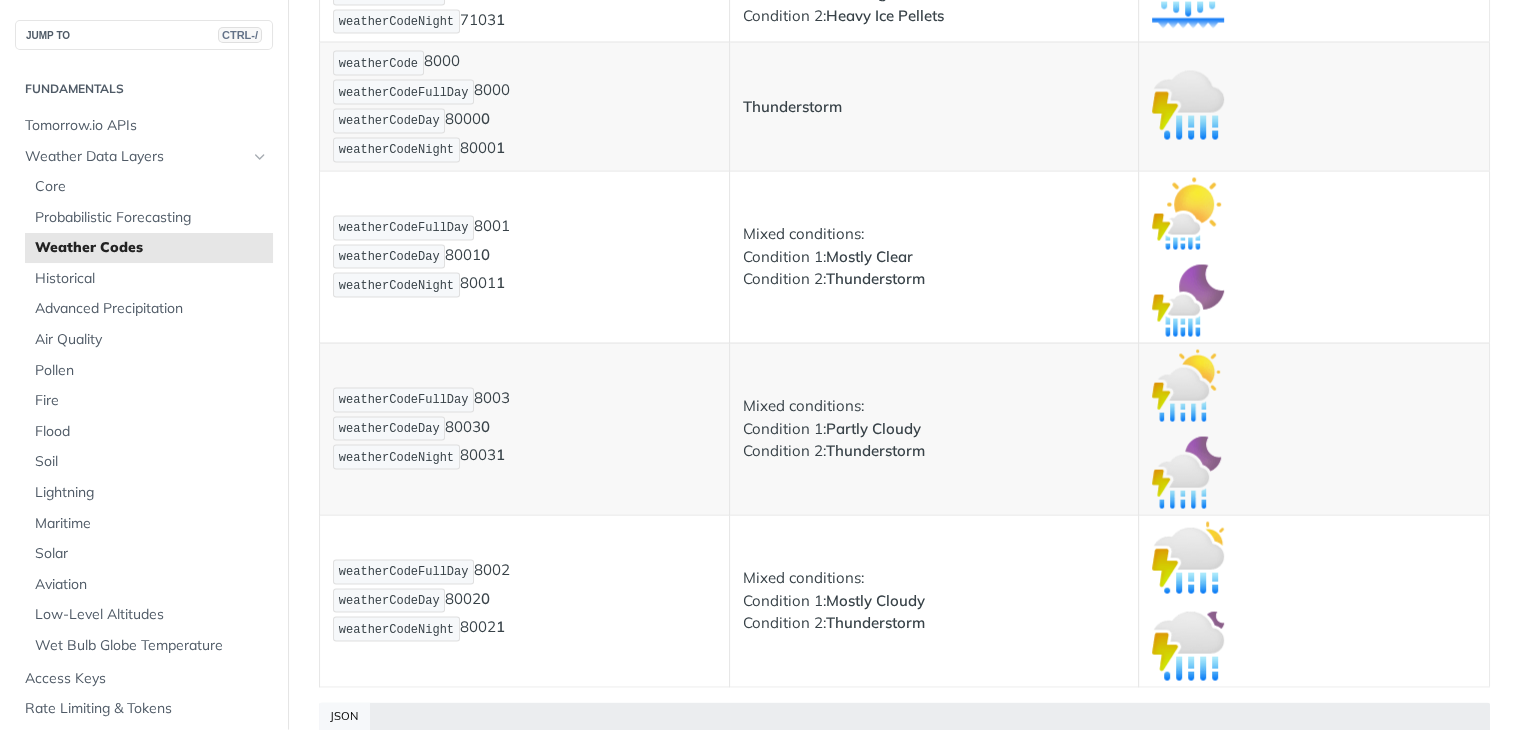 click on "weatherCode  7101
weatherCodeFullDay  7101
weatherCodeDay  7101 0
weatherCodeNight  7101 1" at bounding box center (524, -1412) 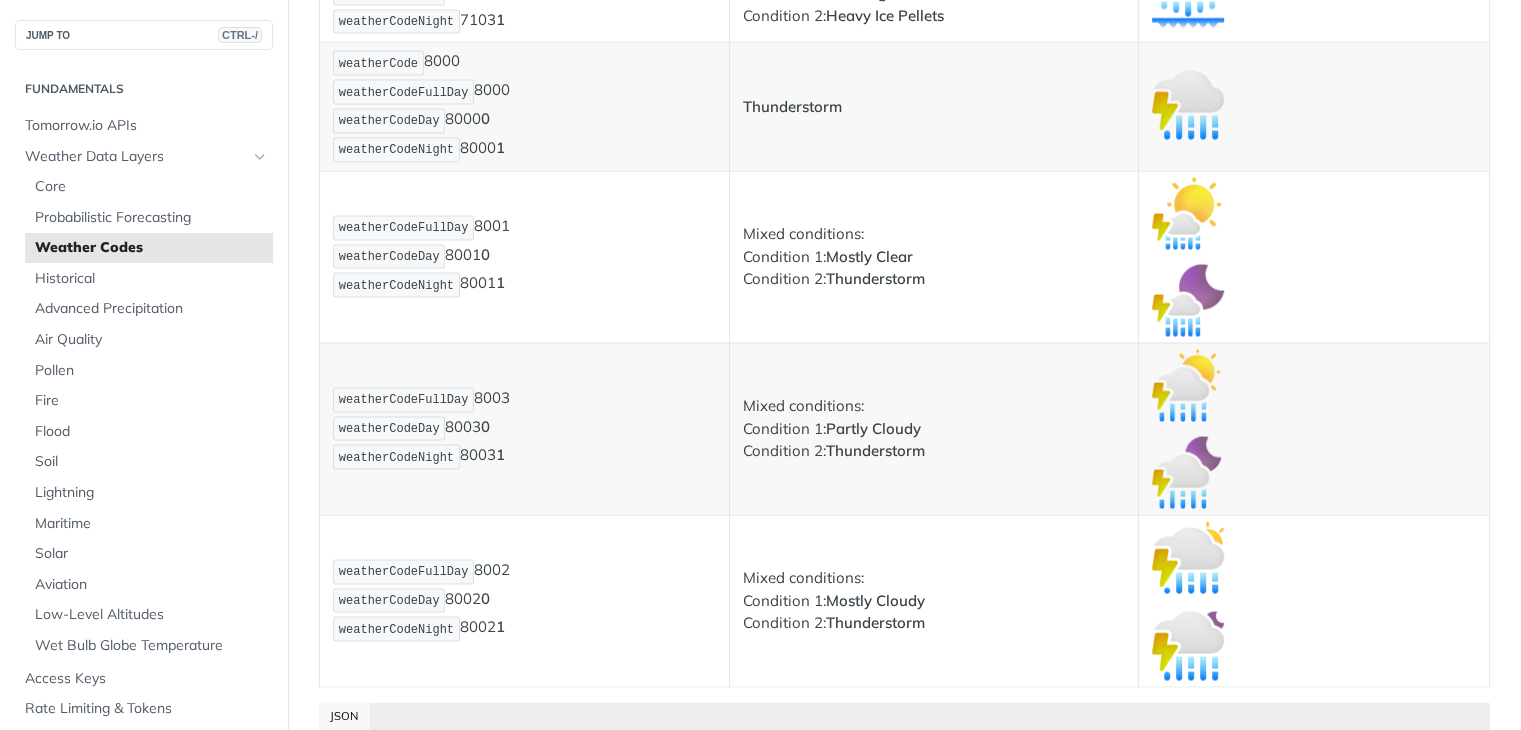 click on "weatherCode  7101
weatherCodeFullDay  7101
weatherCodeDay  7101 0
weatherCodeNight  7101 1" at bounding box center [524, -1412] 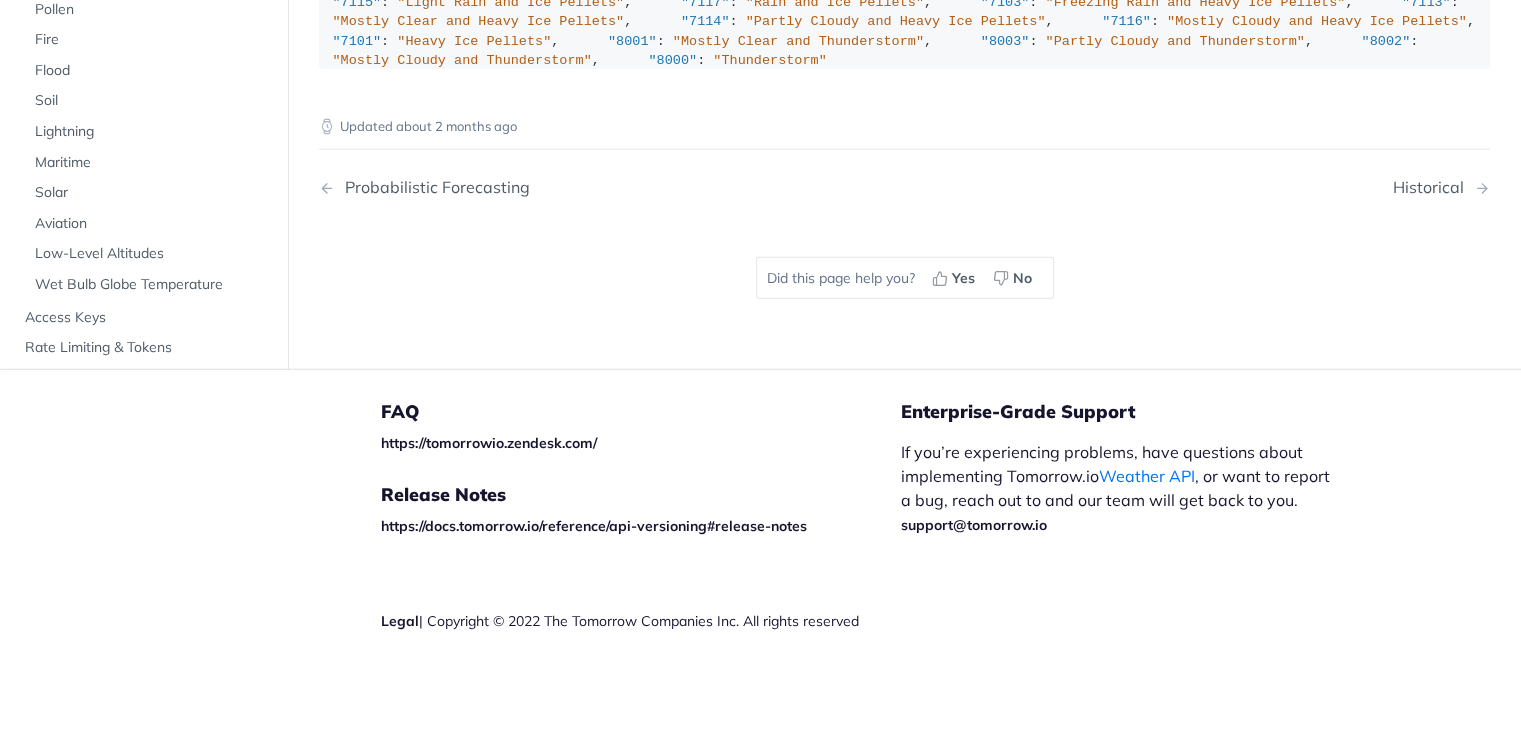 scroll, scrollTop: 13800, scrollLeft: 0, axis: vertical 